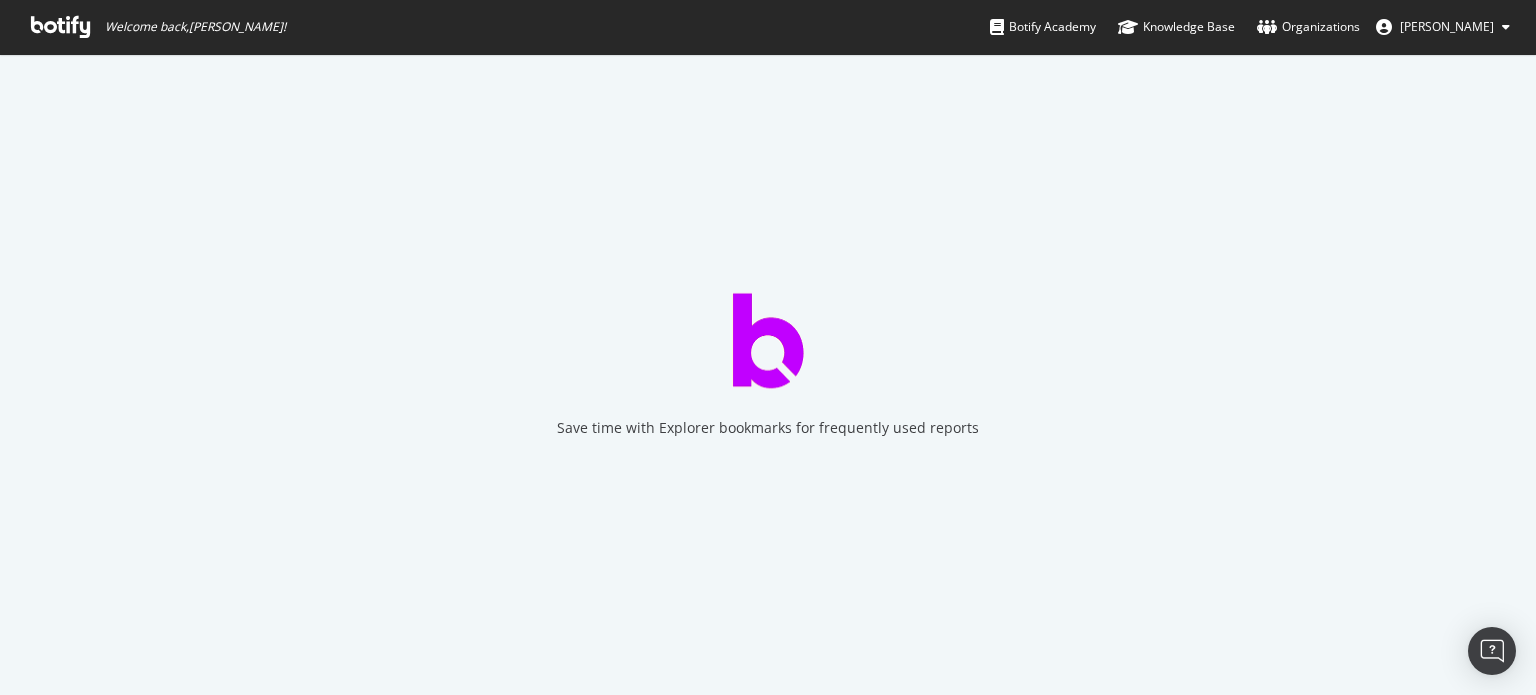 scroll, scrollTop: 0, scrollLeft: 0, axis: both 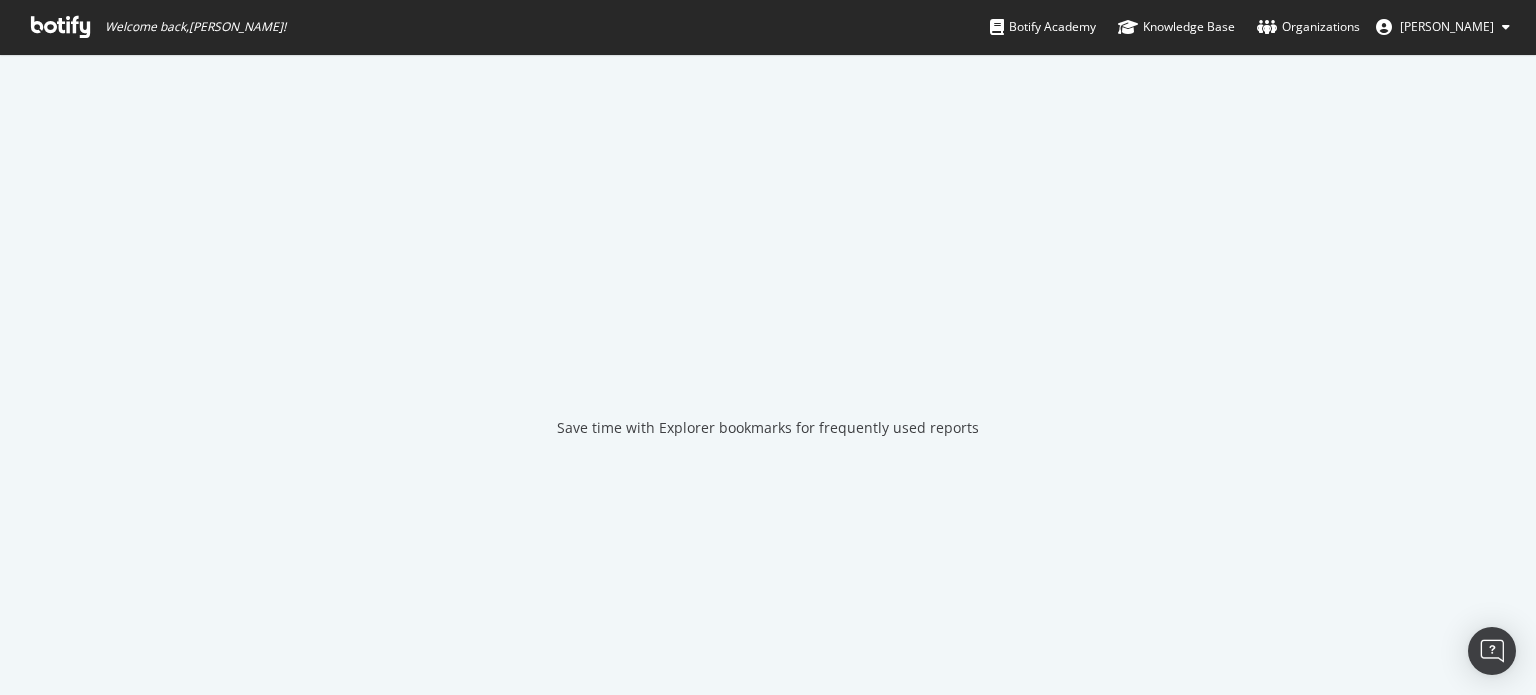 click at bounding box center [60, 27] 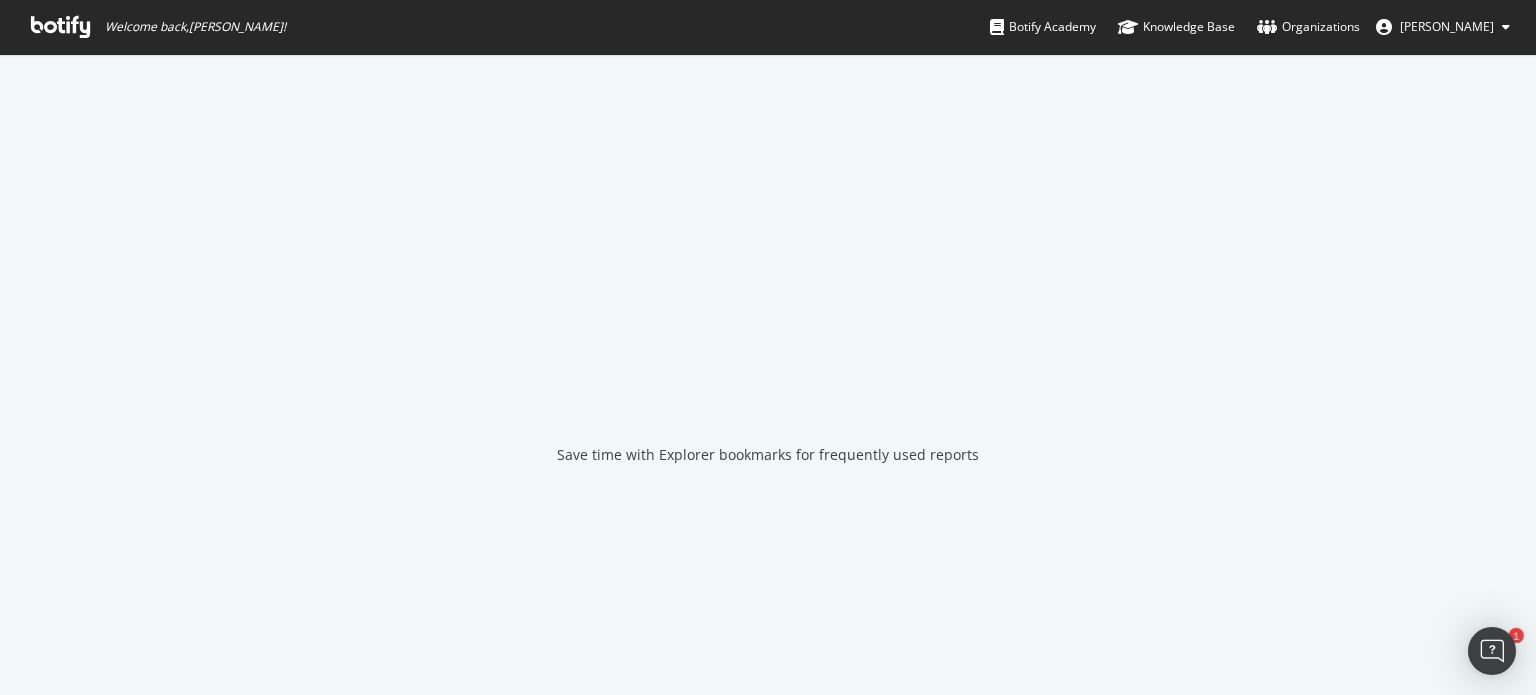 scroll, scrollTop: 0, scrollLeft: 0, axis: both 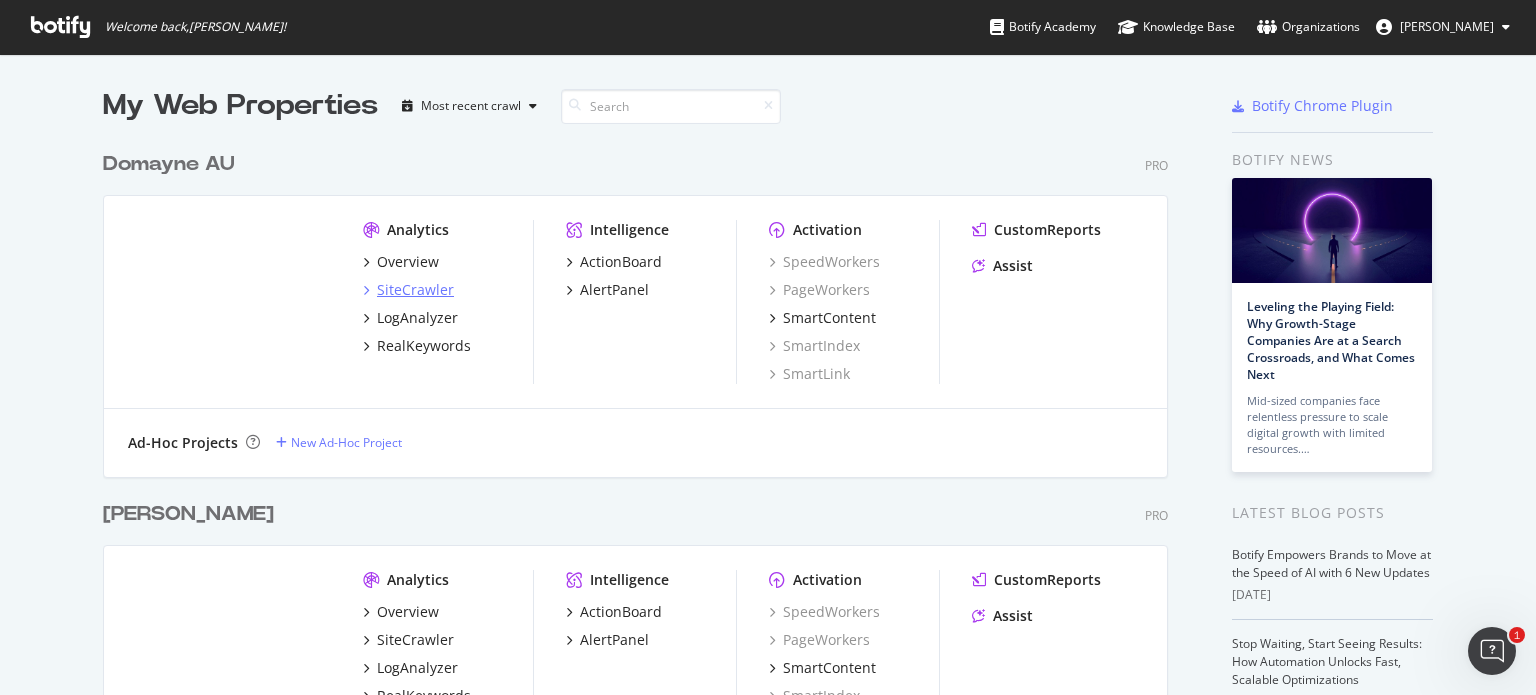 click on "SiteCrawler" at bounding box center [415, 290] 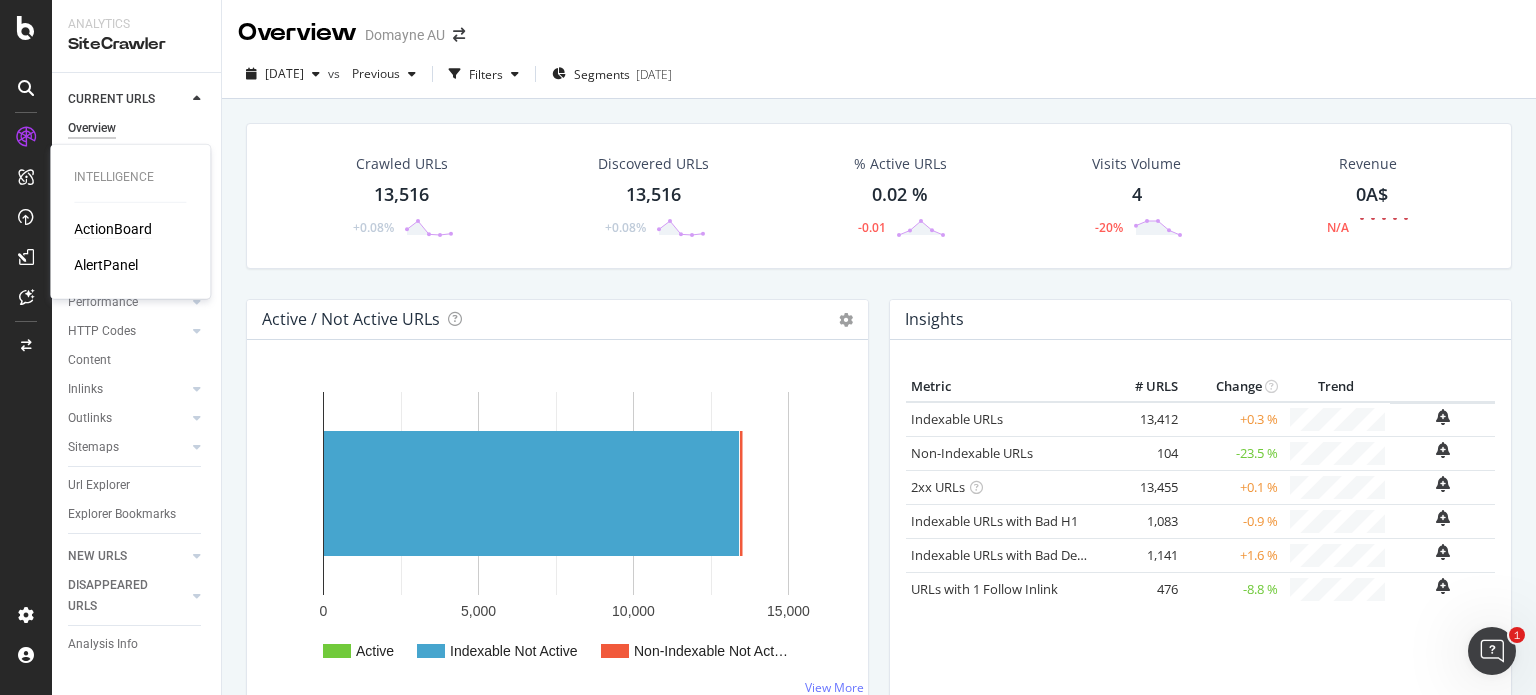 click on "ActionBoard" at bounding box center (113, 229) 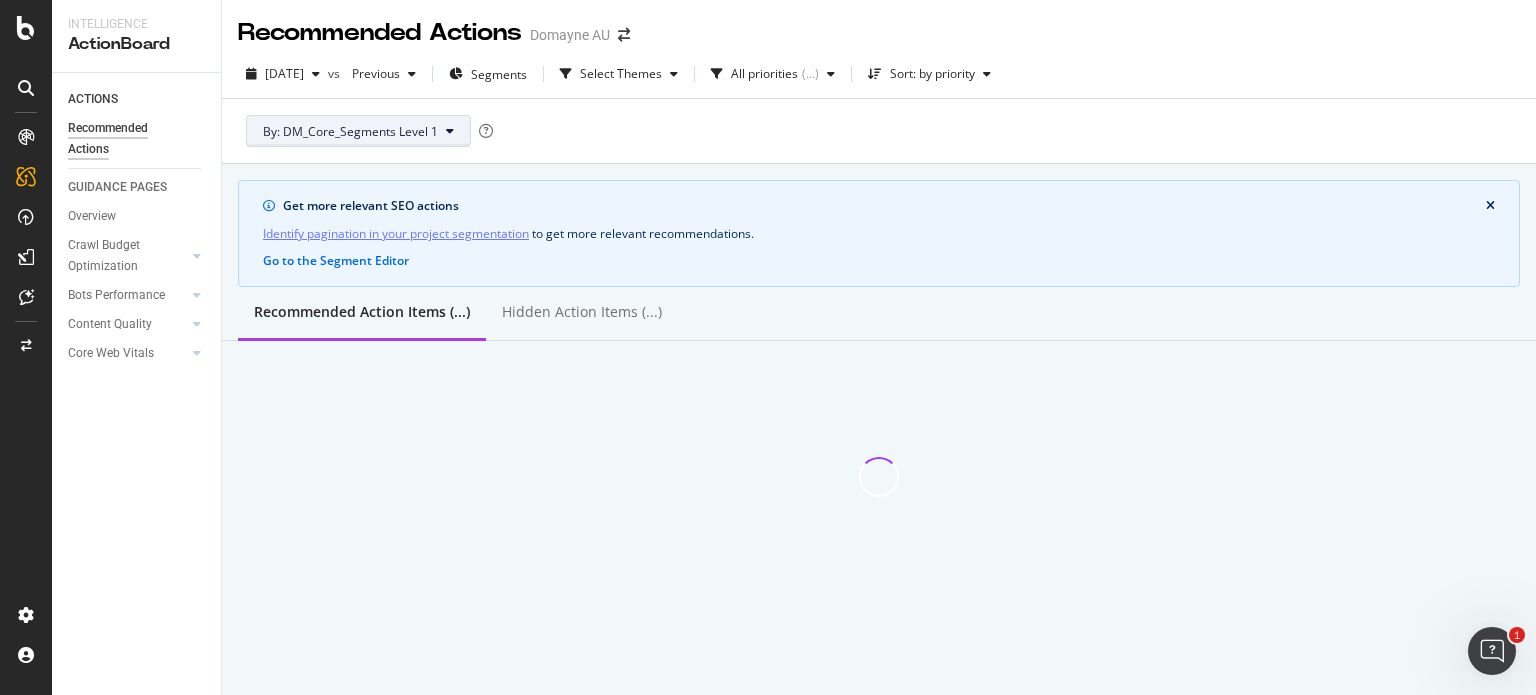 click on "By: DM_Core_Segments Level 1" at bounding box center [350, 131] 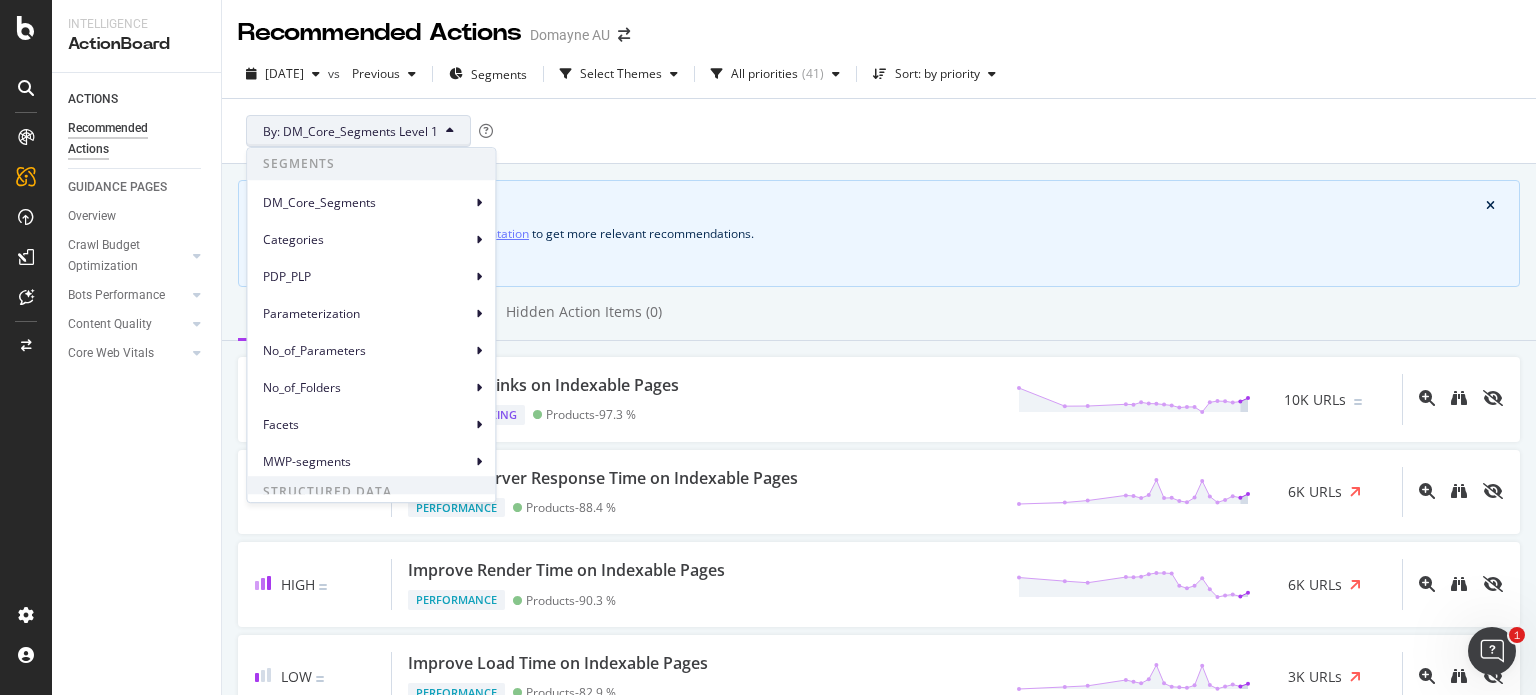 click on "Domayne AU" at bounding box center (570, 35) 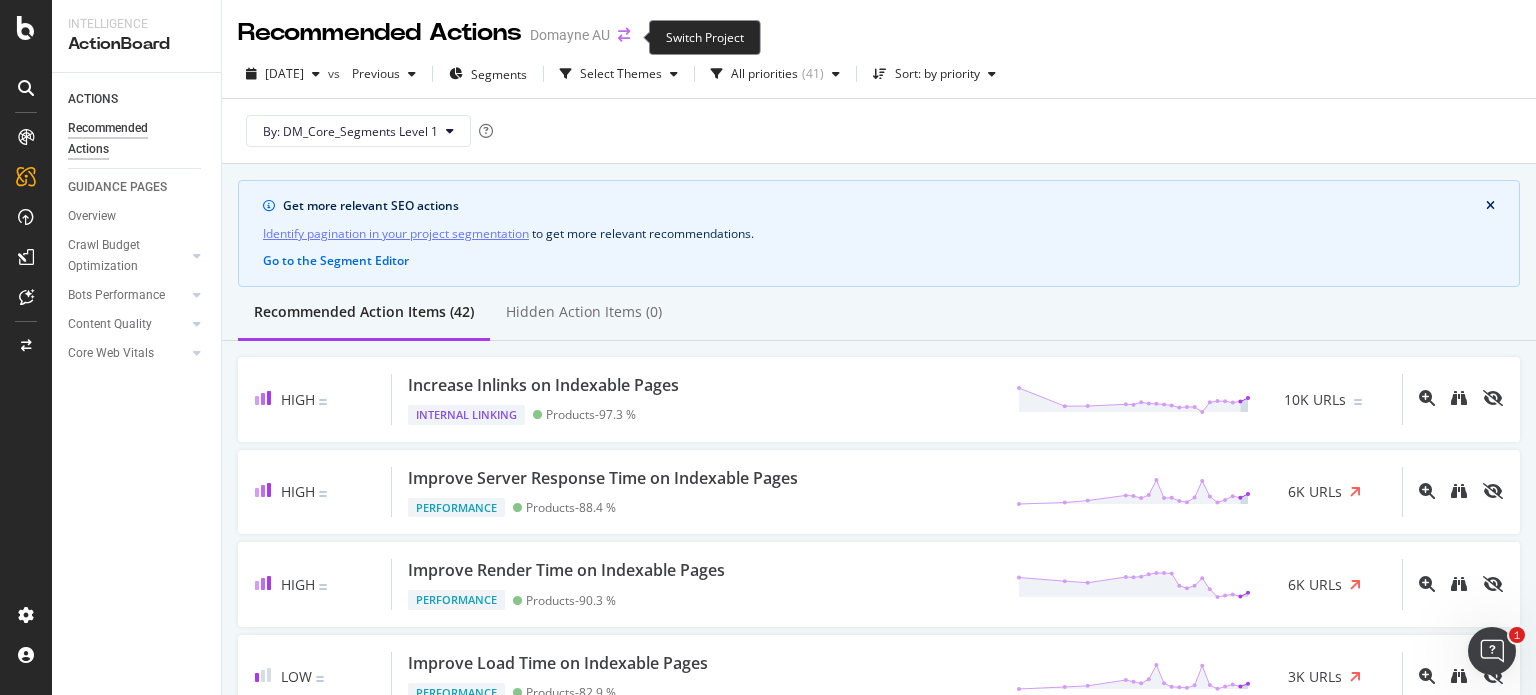 click at bounding box center (624, 35) 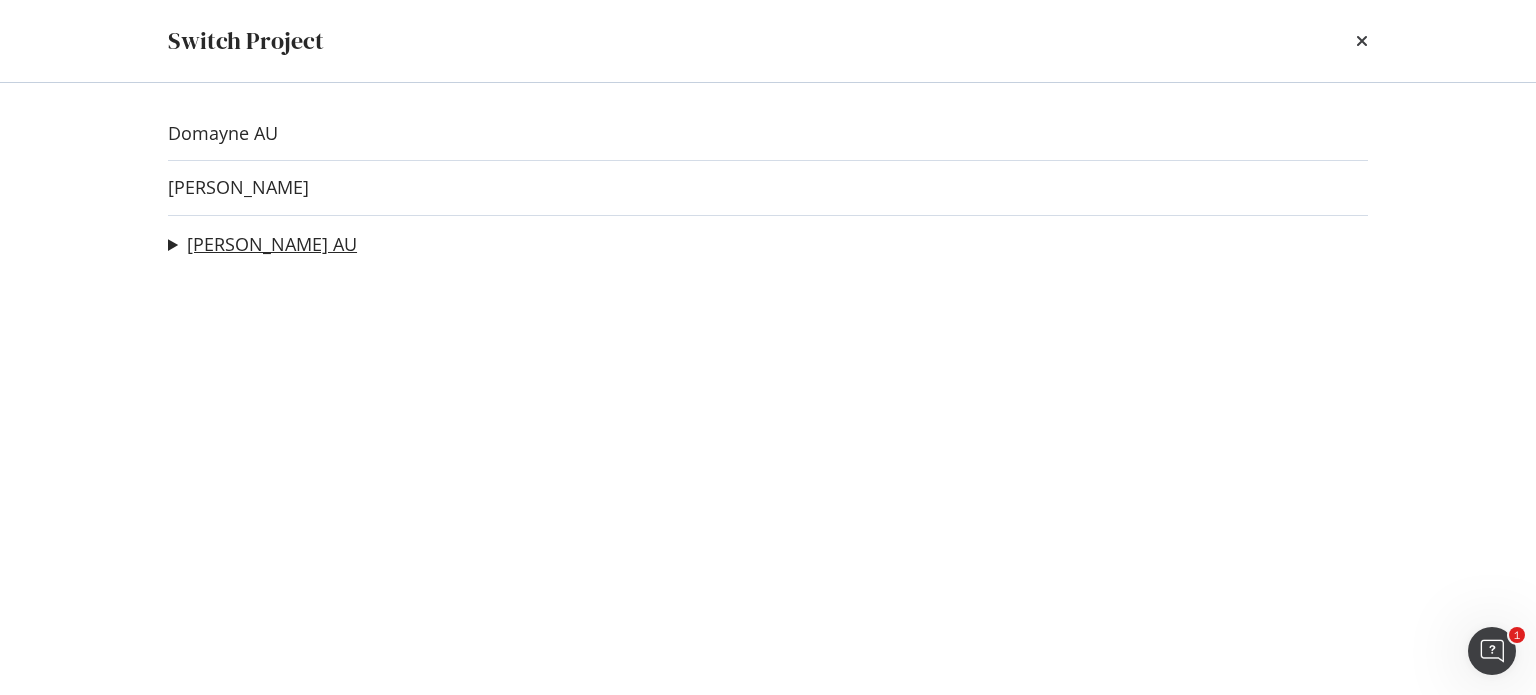 click on "[PERSON_NAME] AU" at bounding box center (272, 244) 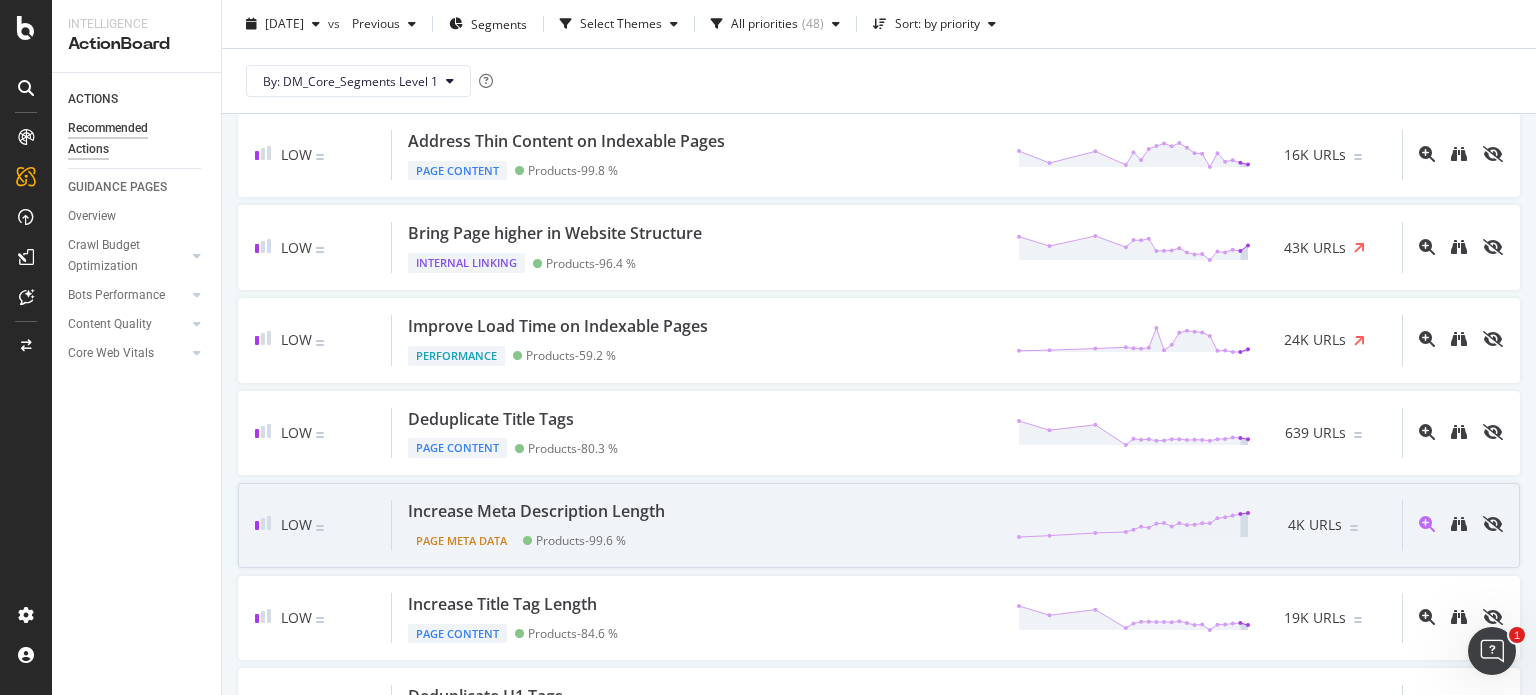 scroll, scrollTop: 400, scrollLeft: 0, axis: vertical 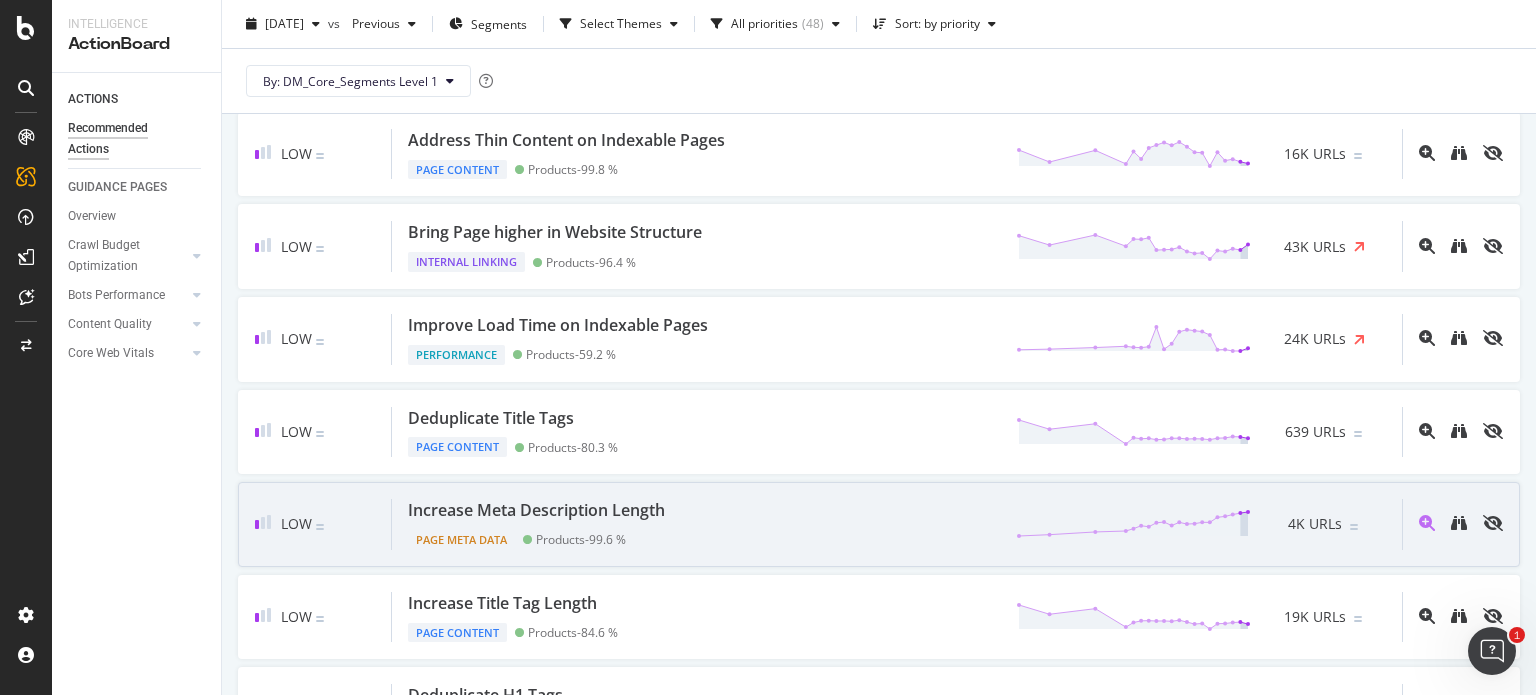 drag, startPoint x: 596, startPoint y: 507, endPoint x: 572, endPoint y: 510, distance: 24.186773 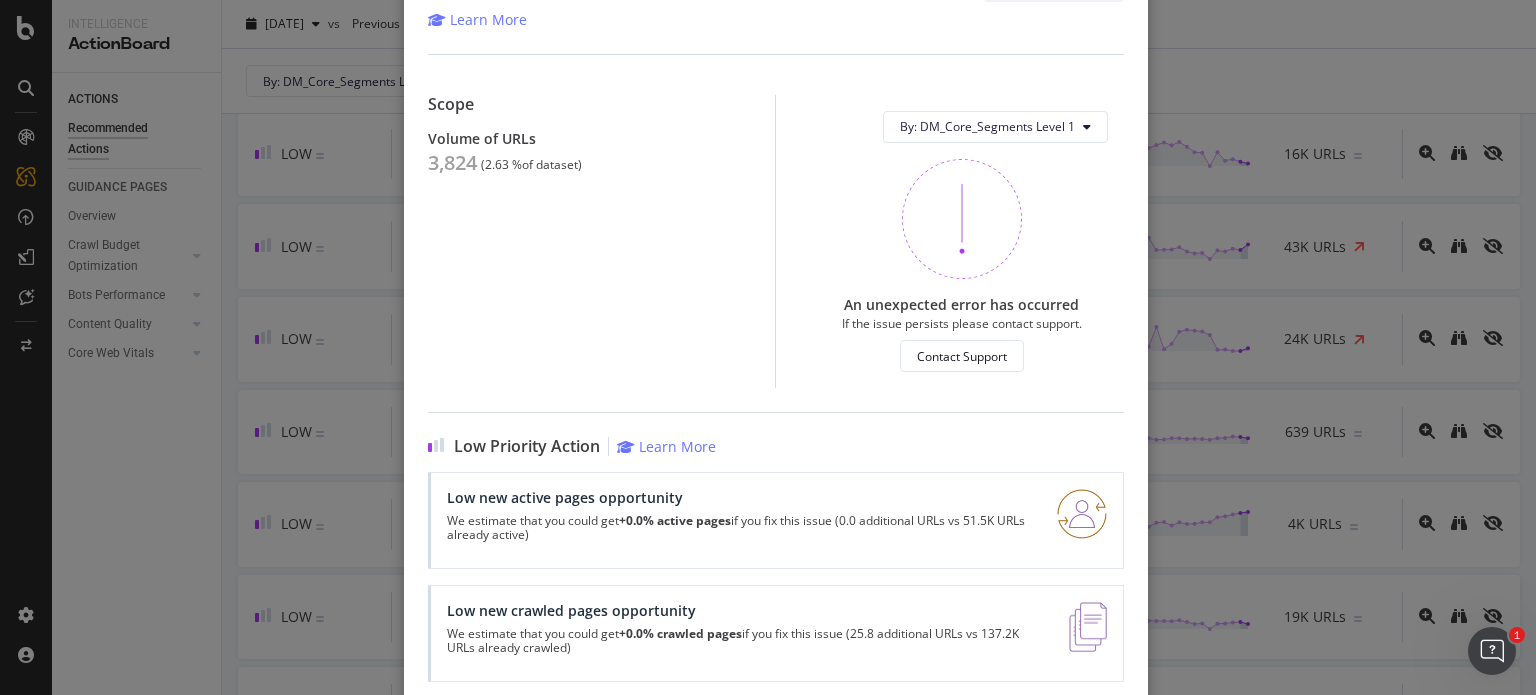 scroll, scrollTop: 225, scrollLeft: 0, axis: vertical 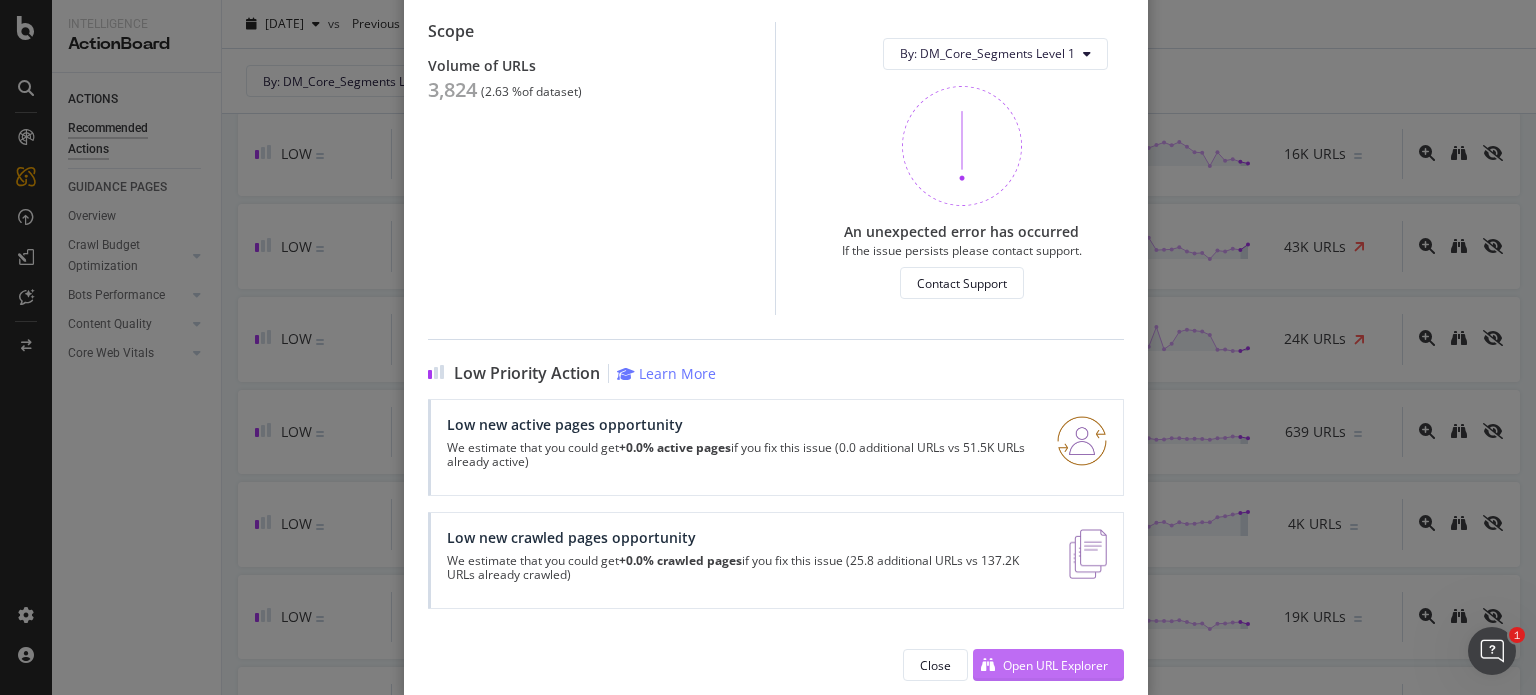 click on "Open URL Explorer" at bounding box center [1040, 665] 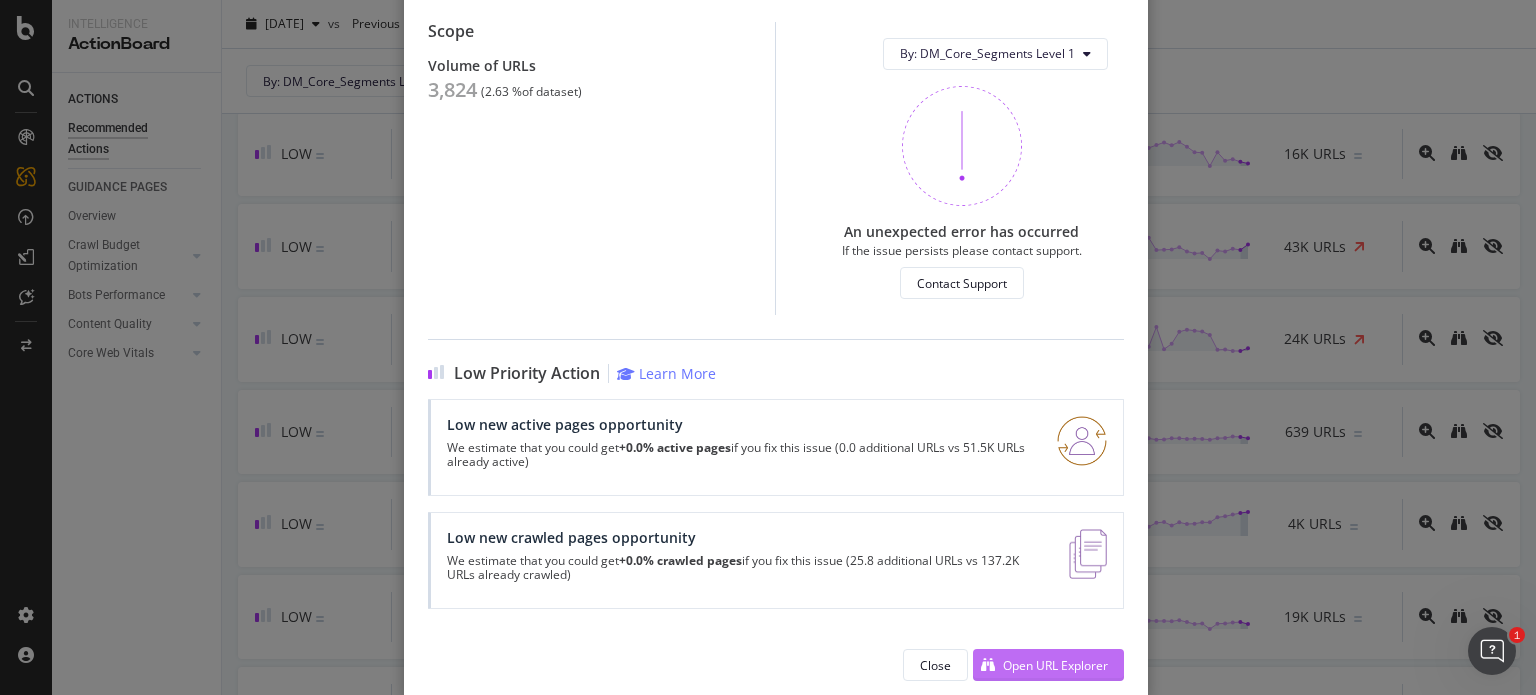 click on "Open URL Explorer" at bounding box center (1055, 665) 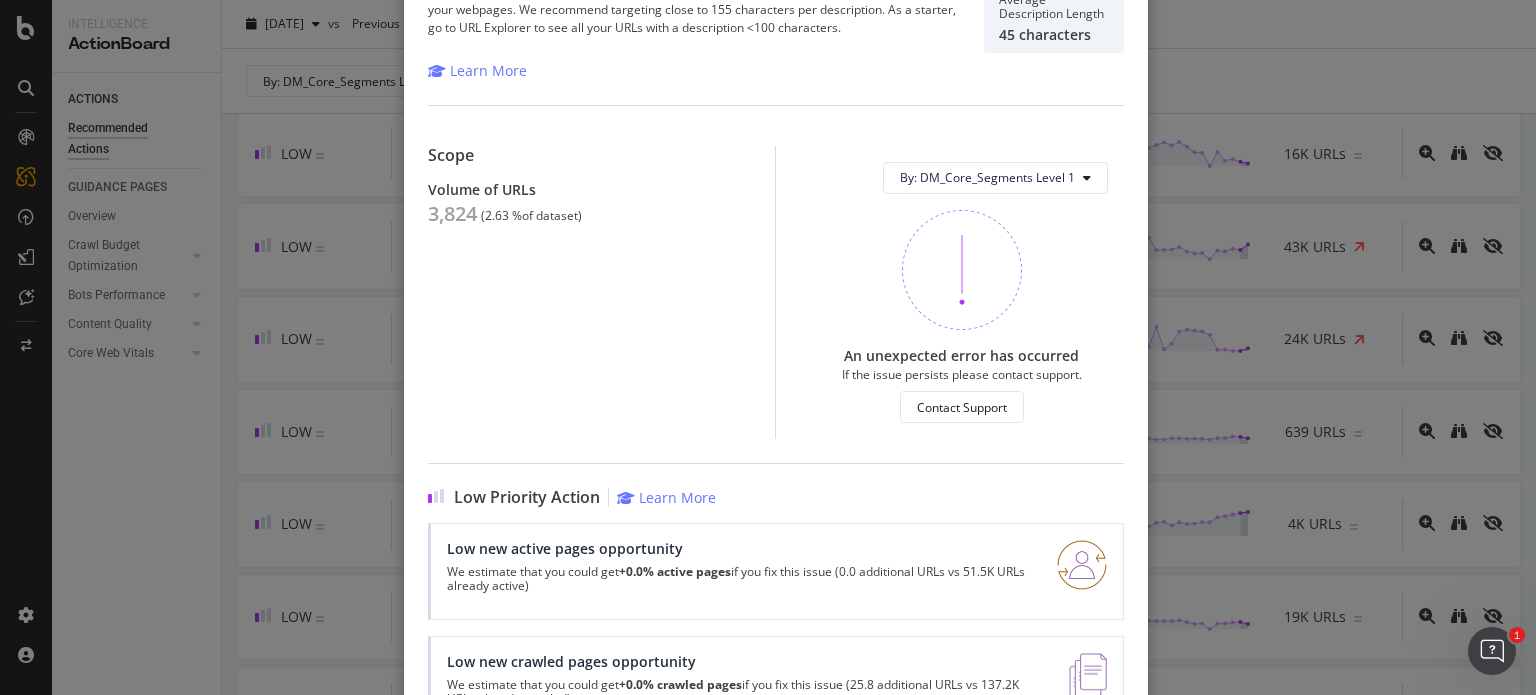 scroll, scrollTop: 0, scrollLeft: 0, axis: both 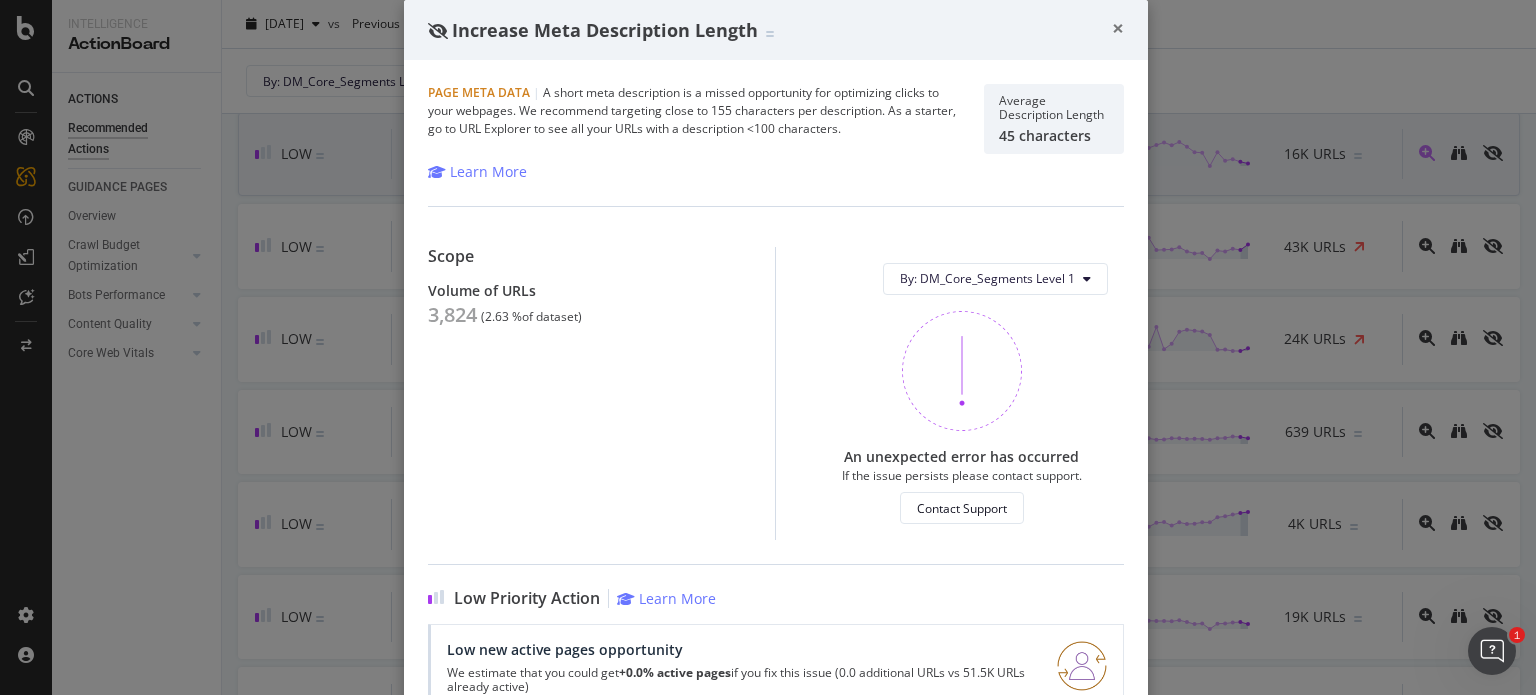 click on "×" at bounding box center (1118, 28) 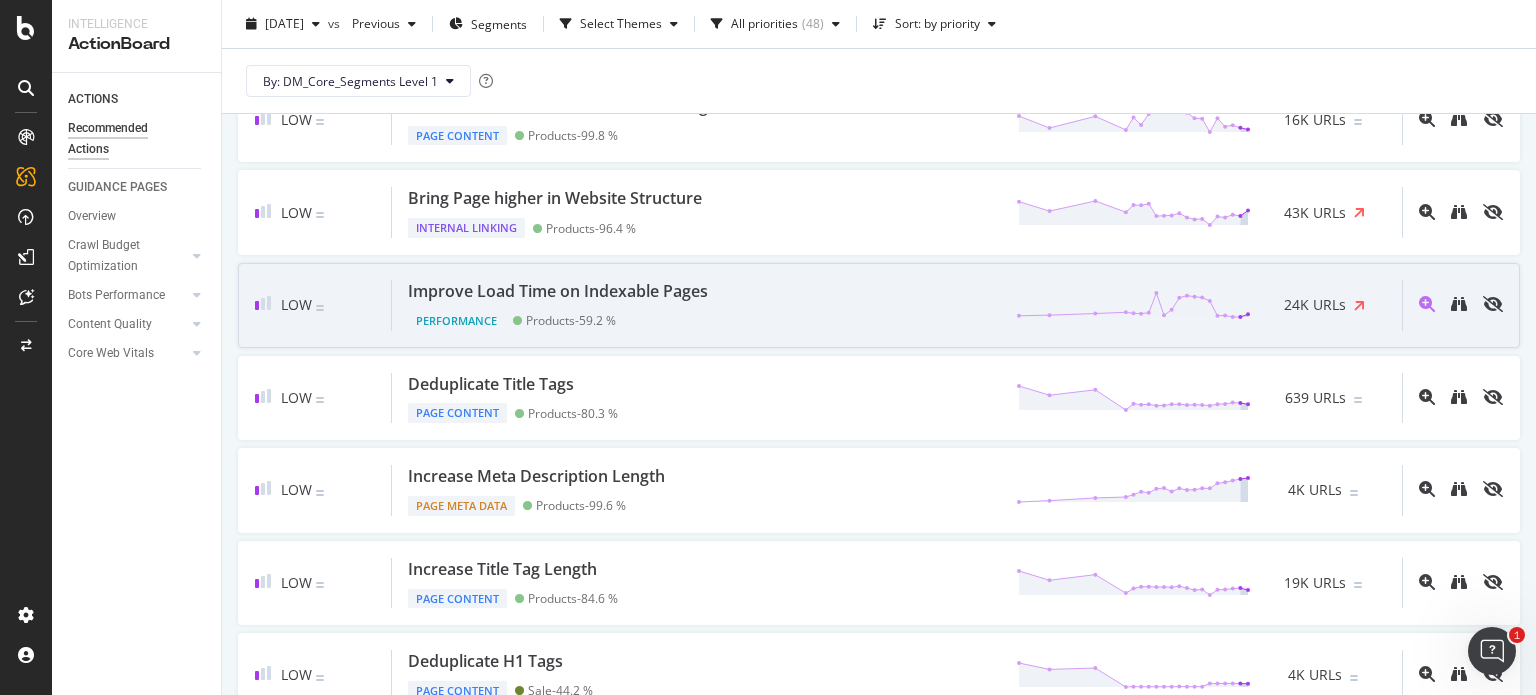 scroll, scrollTop: 400, scrollLeft: 0, axis: vertical 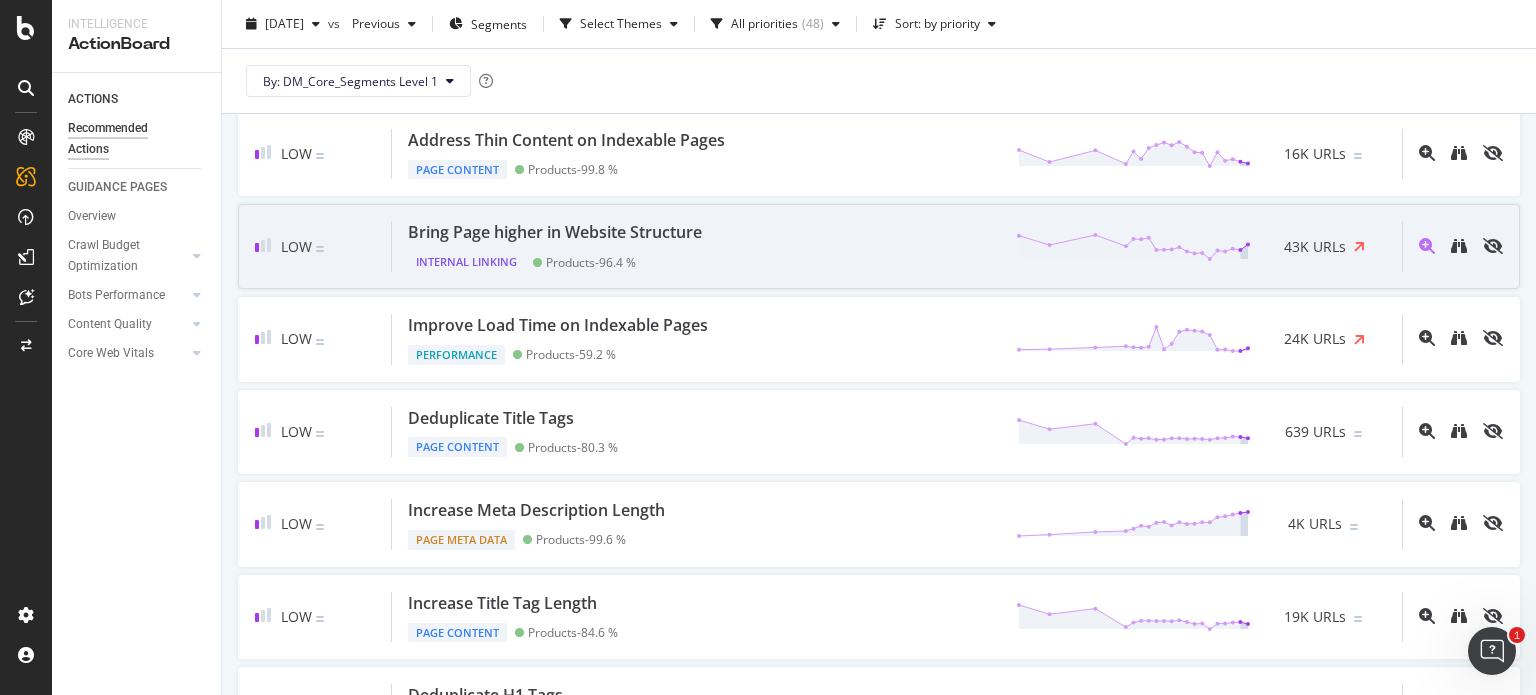 click on "Bring Page higher in Website Structure" at bounding box center [555, 232] 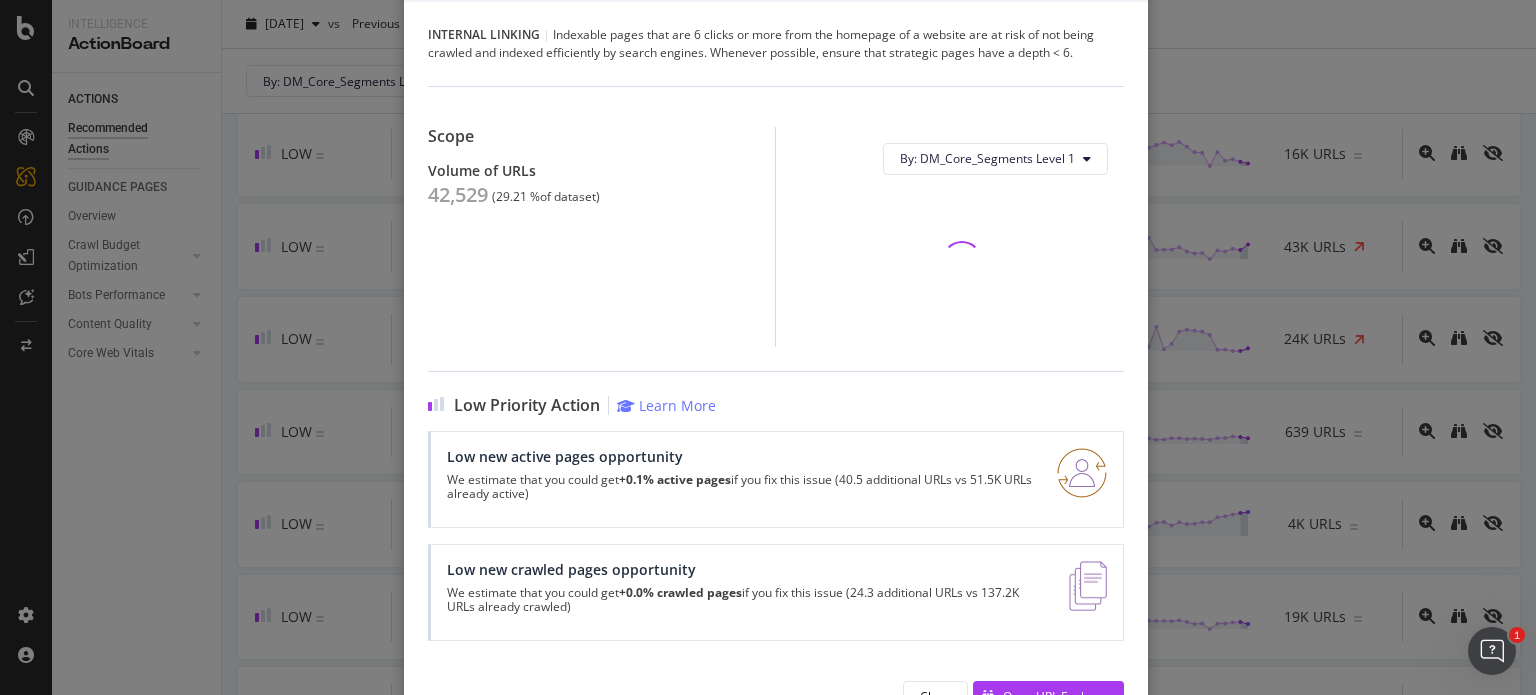 scroll, scrollTop: 90, scrollLeft: 0, axis: vertical 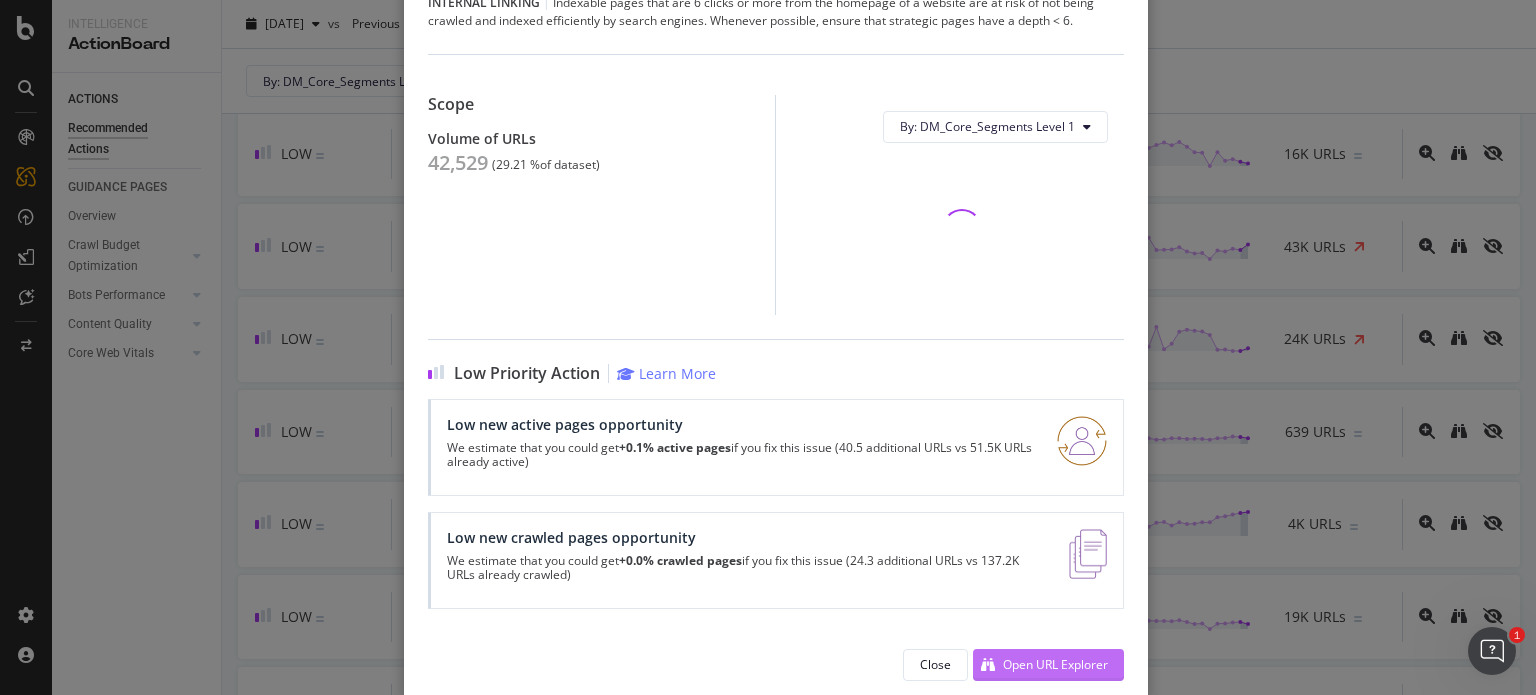 click on "Open URL Explorer" at bounding box center [1055, 664] 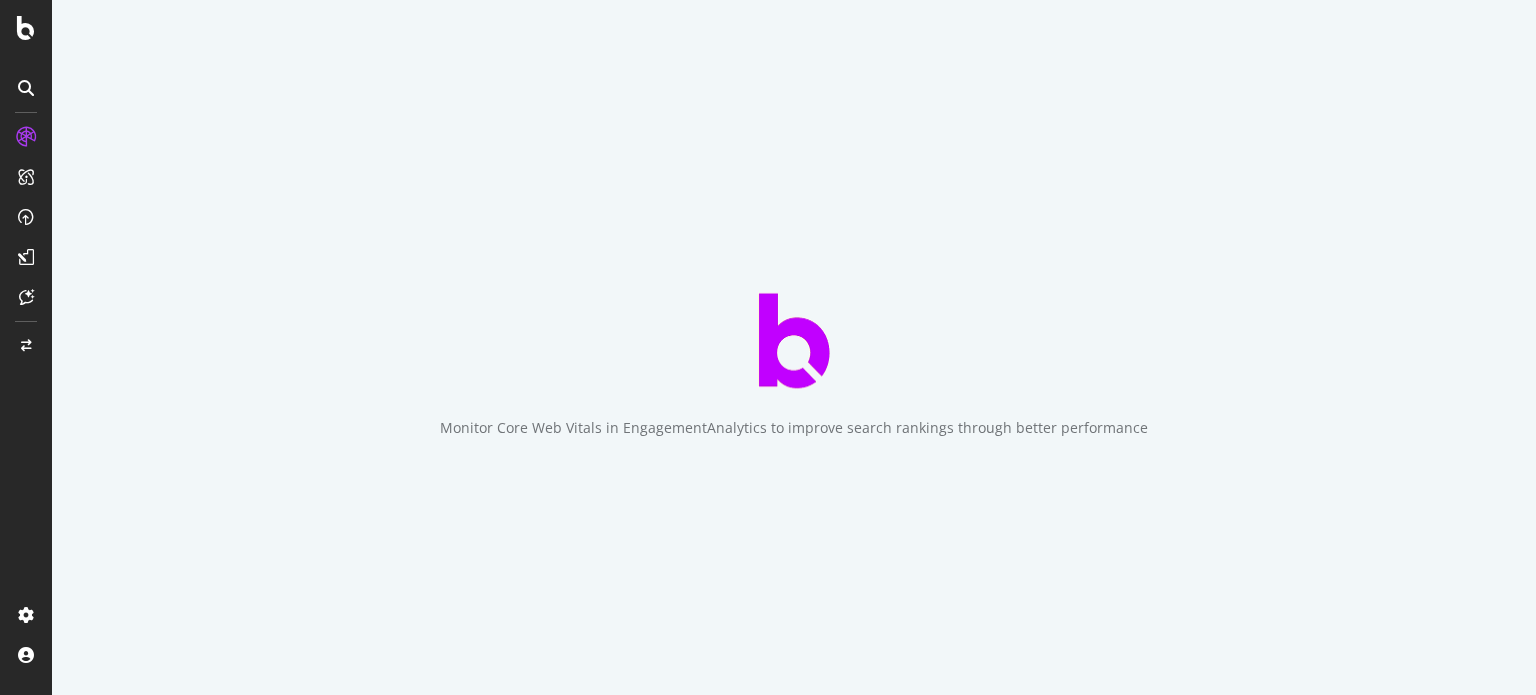 scroll, scrollTop: 0, scrollLeft: 0, axis: both 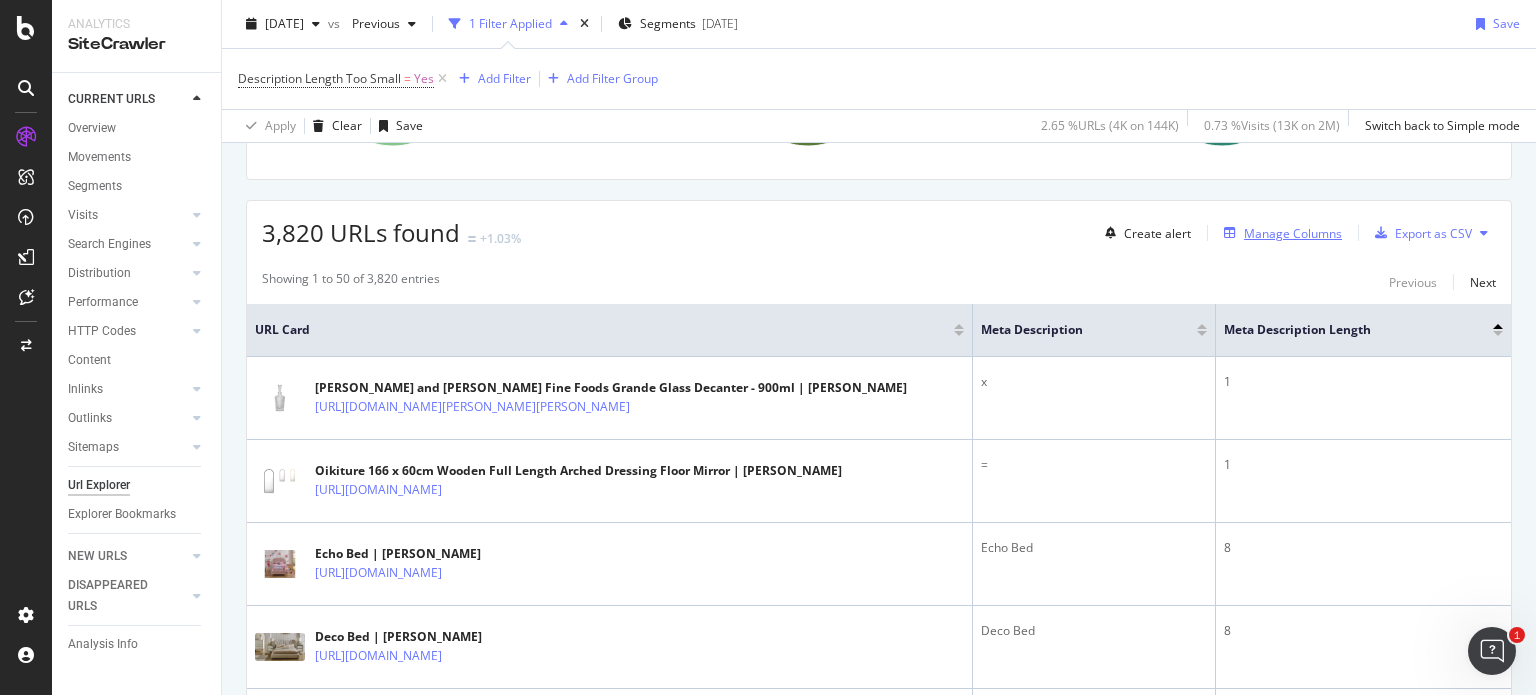 click on "Manage Columns" at bounding box center [1293, 233] 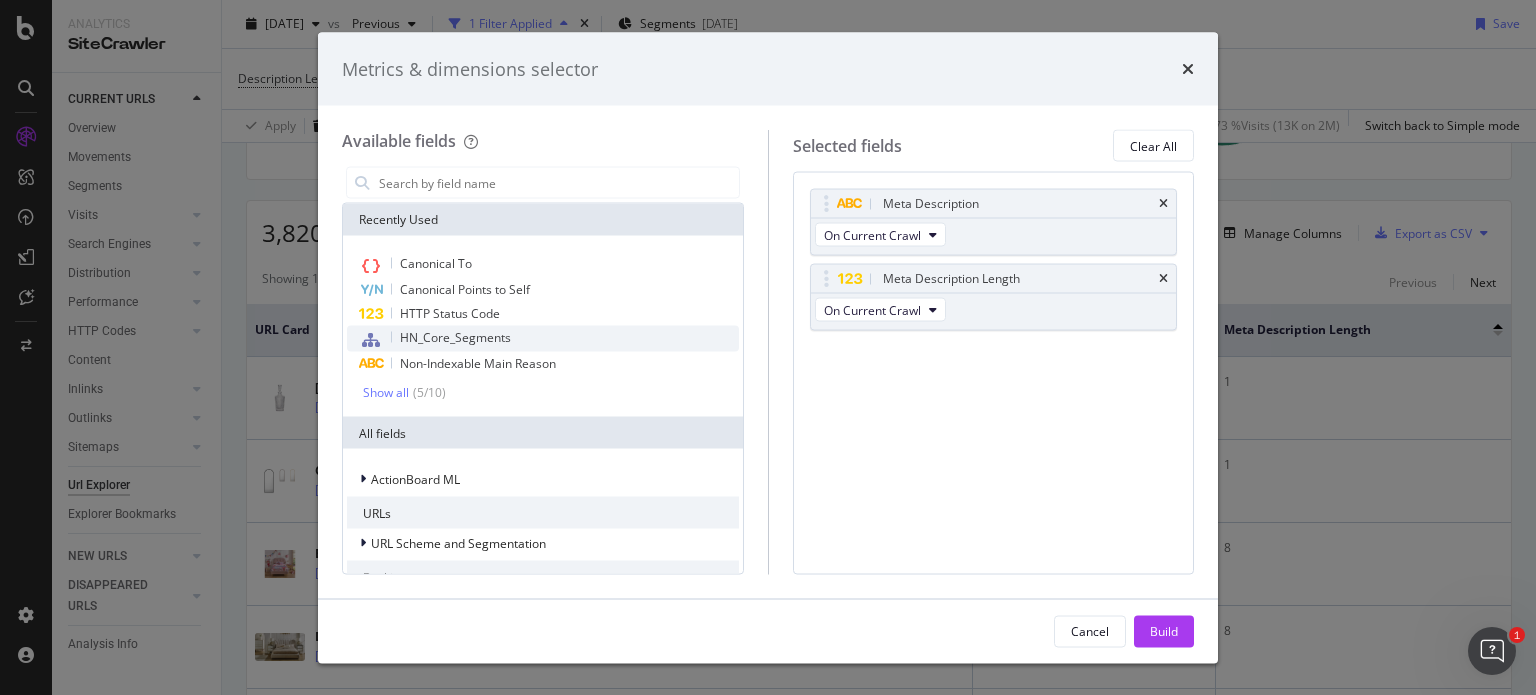 click on "HN_Core_Segments" at bounding box center (543, 339) 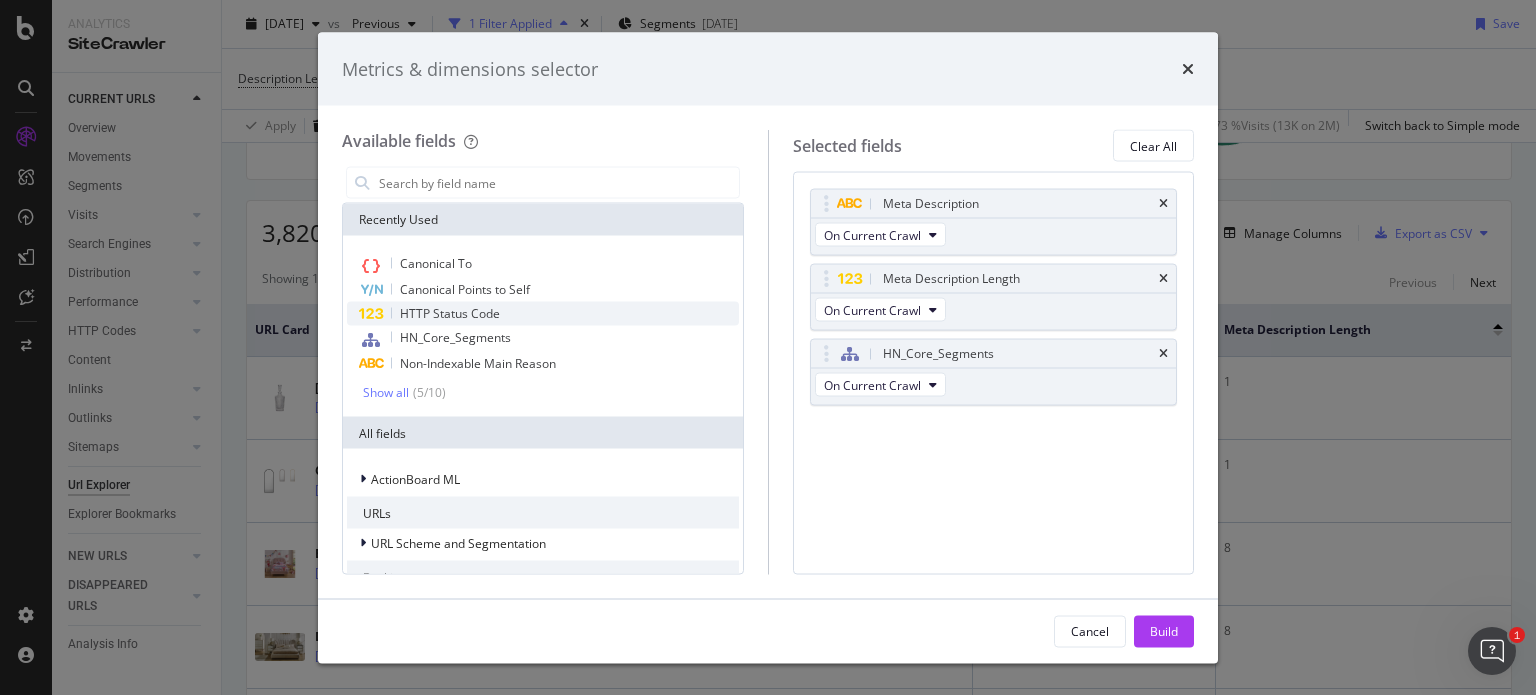 click on "HTTP Status Code" at bounding box center (543, 314) 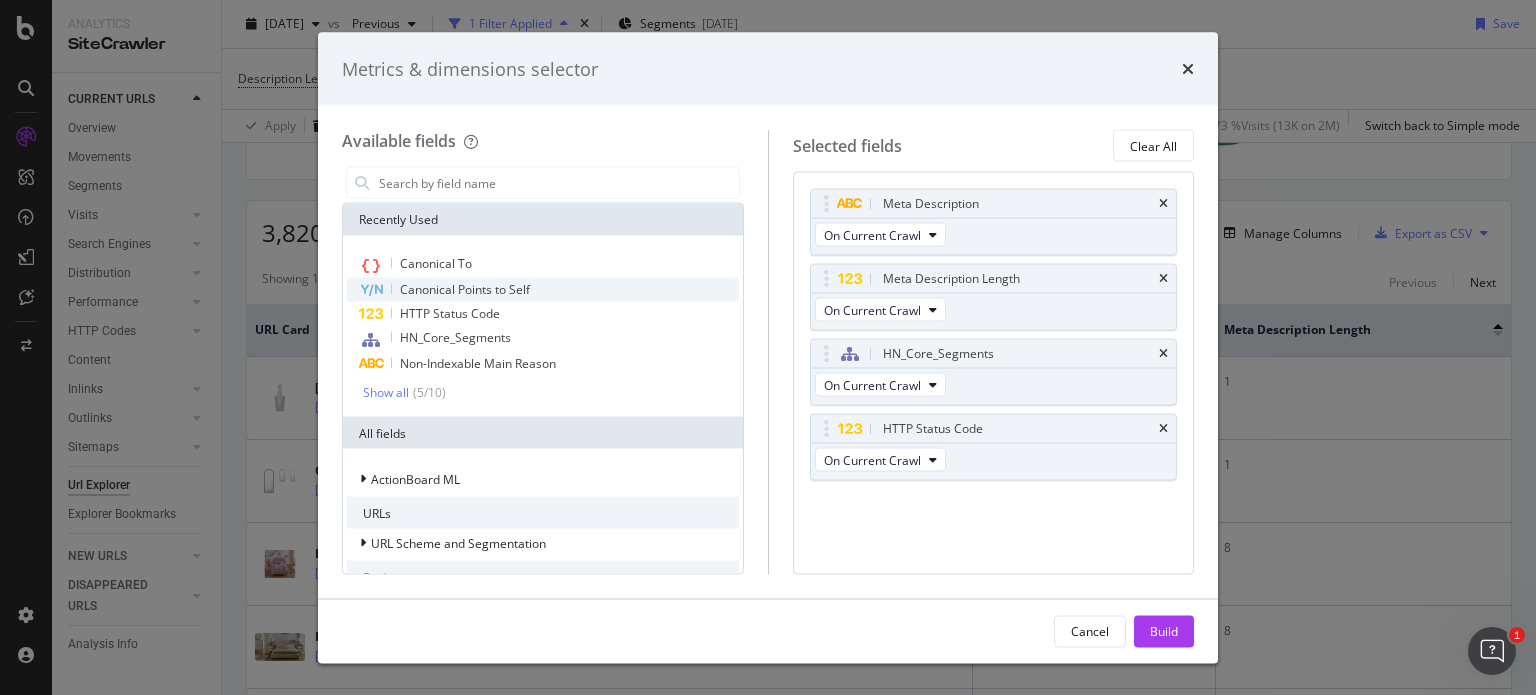 click on "Canonical Points to Self" at bounding box center (543, 290) 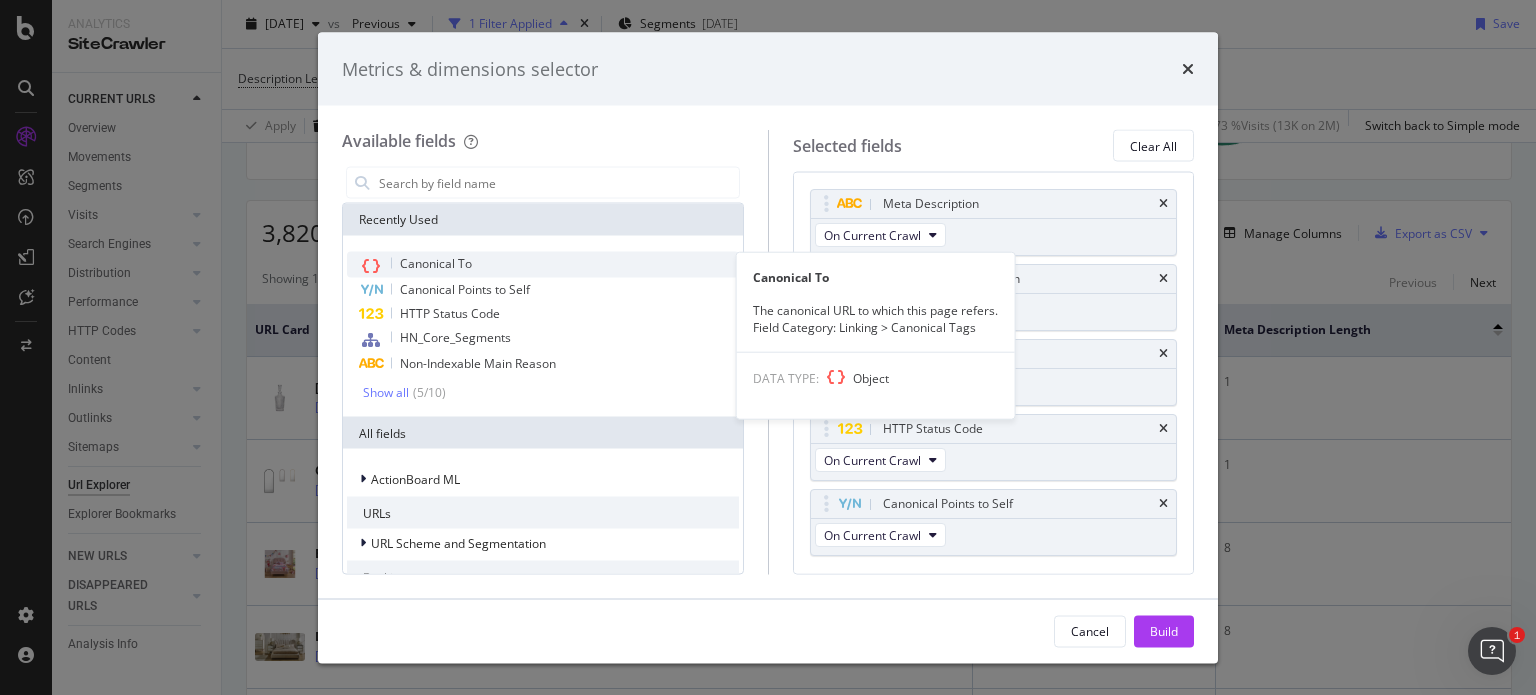 click on "Canonical To" at bounding box center [543, 265] 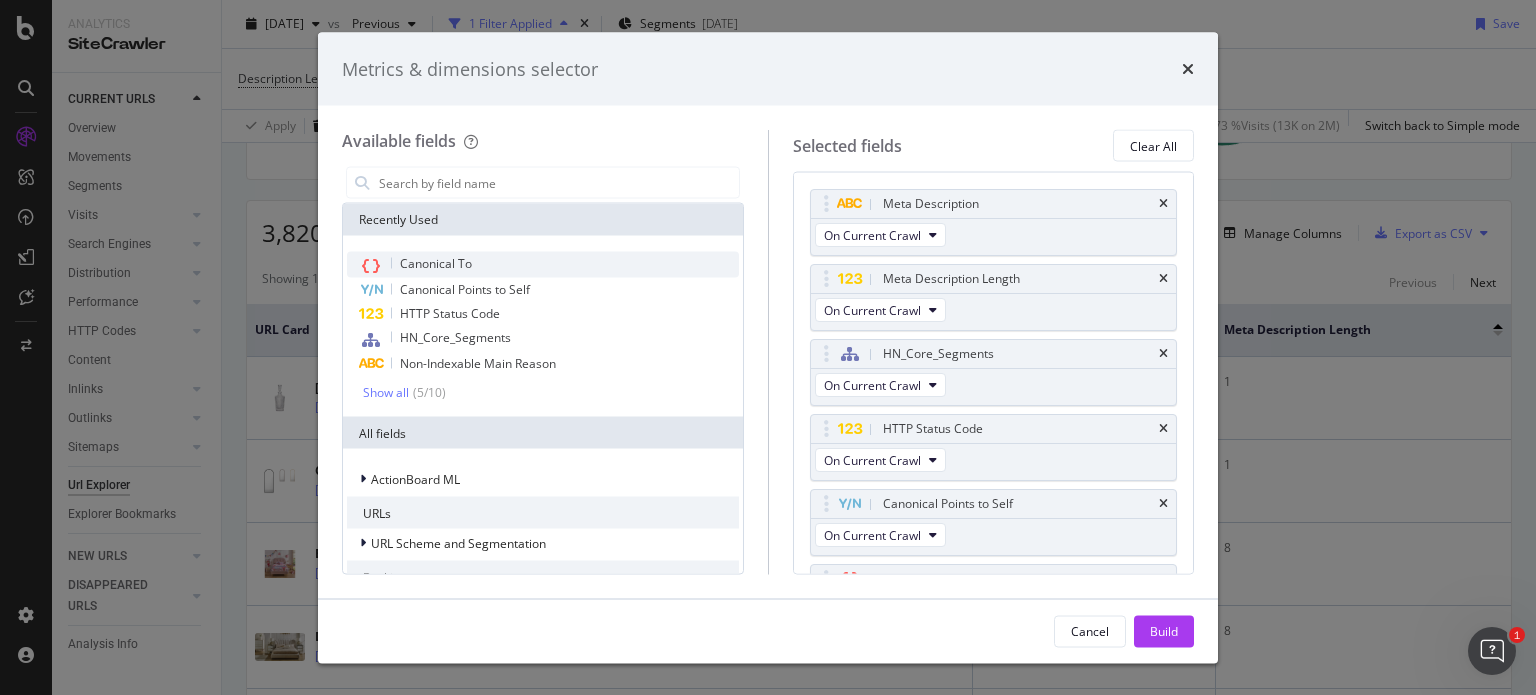 scroll, scrollTop: 54, scrollLeft: 0, axis: vertical 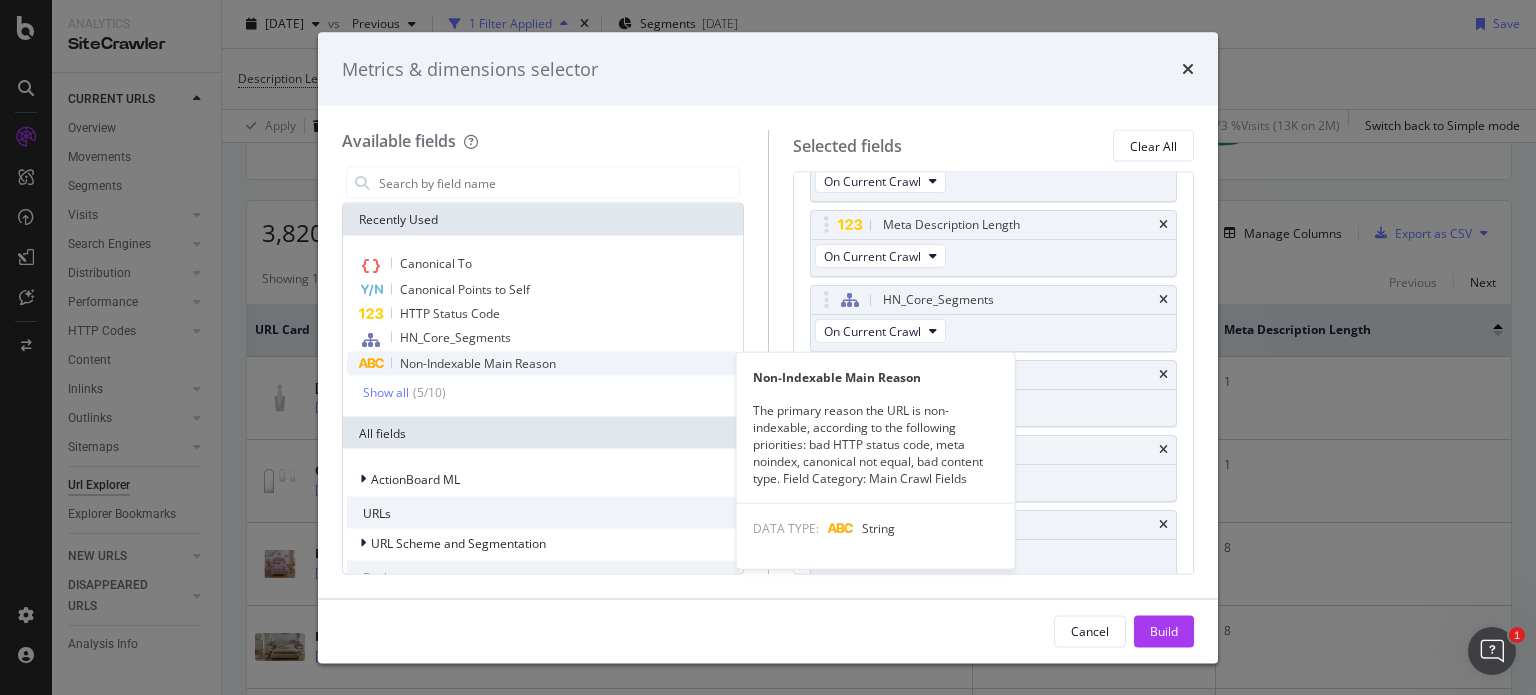 click on "Non-Indexable Main Reason" at bounding box center (543, 364) 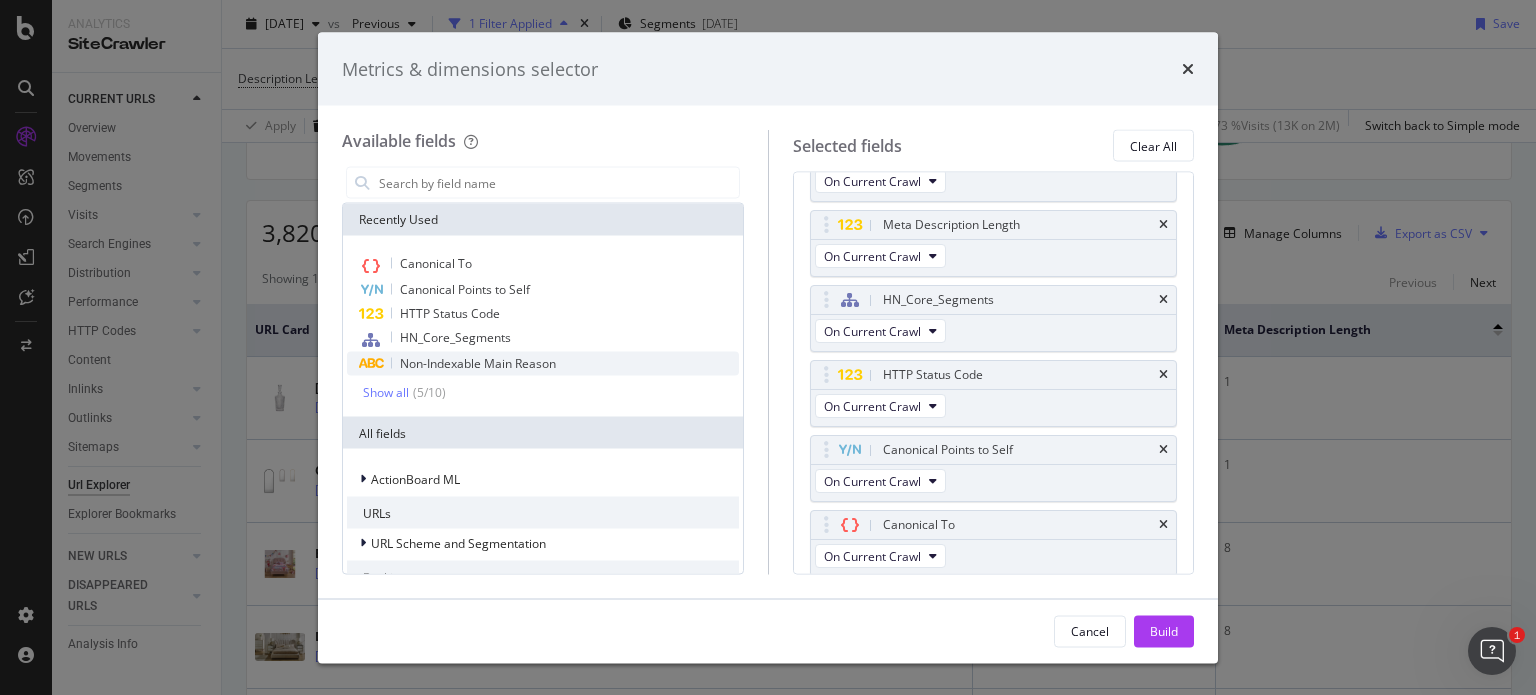 scroll, scrollTop: 129, scrollLeft: 0, axis: vertical 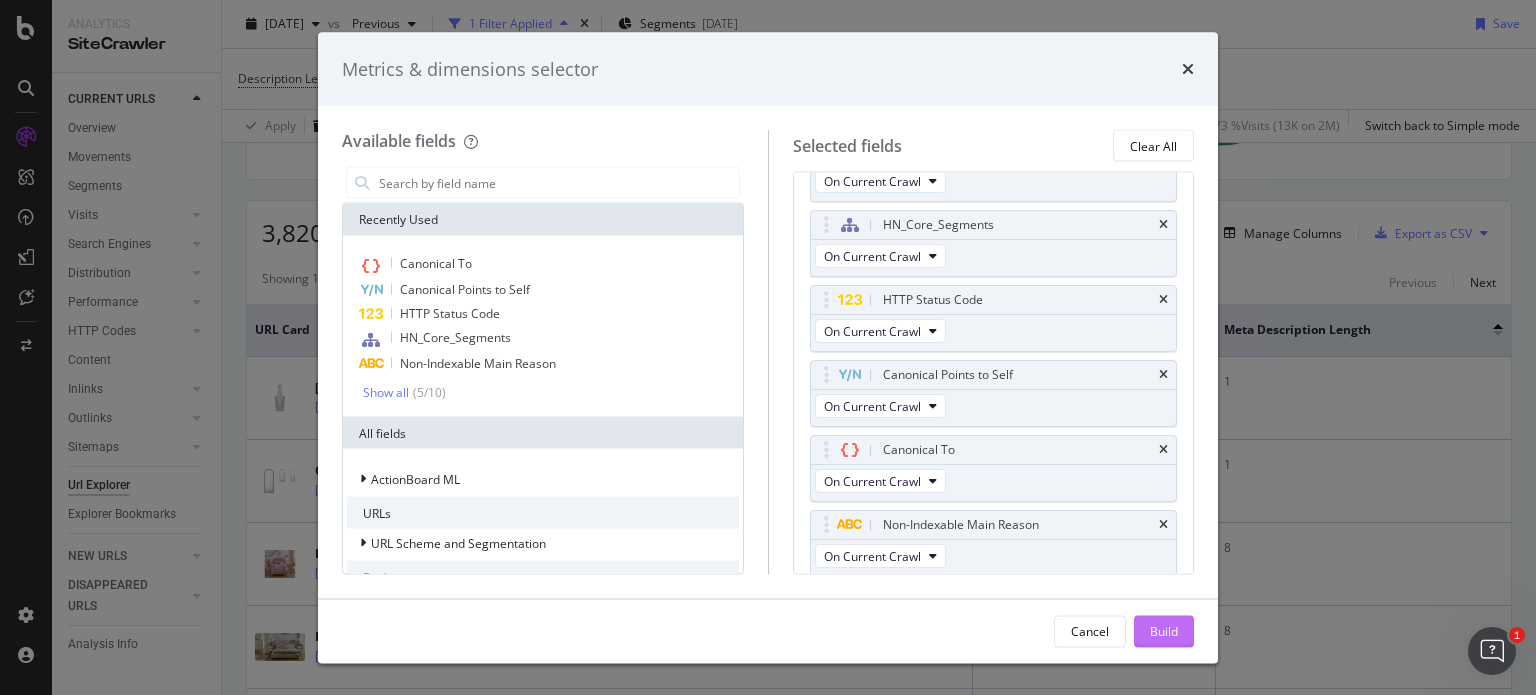 click on "Build" at bounding box center (1164, 630) 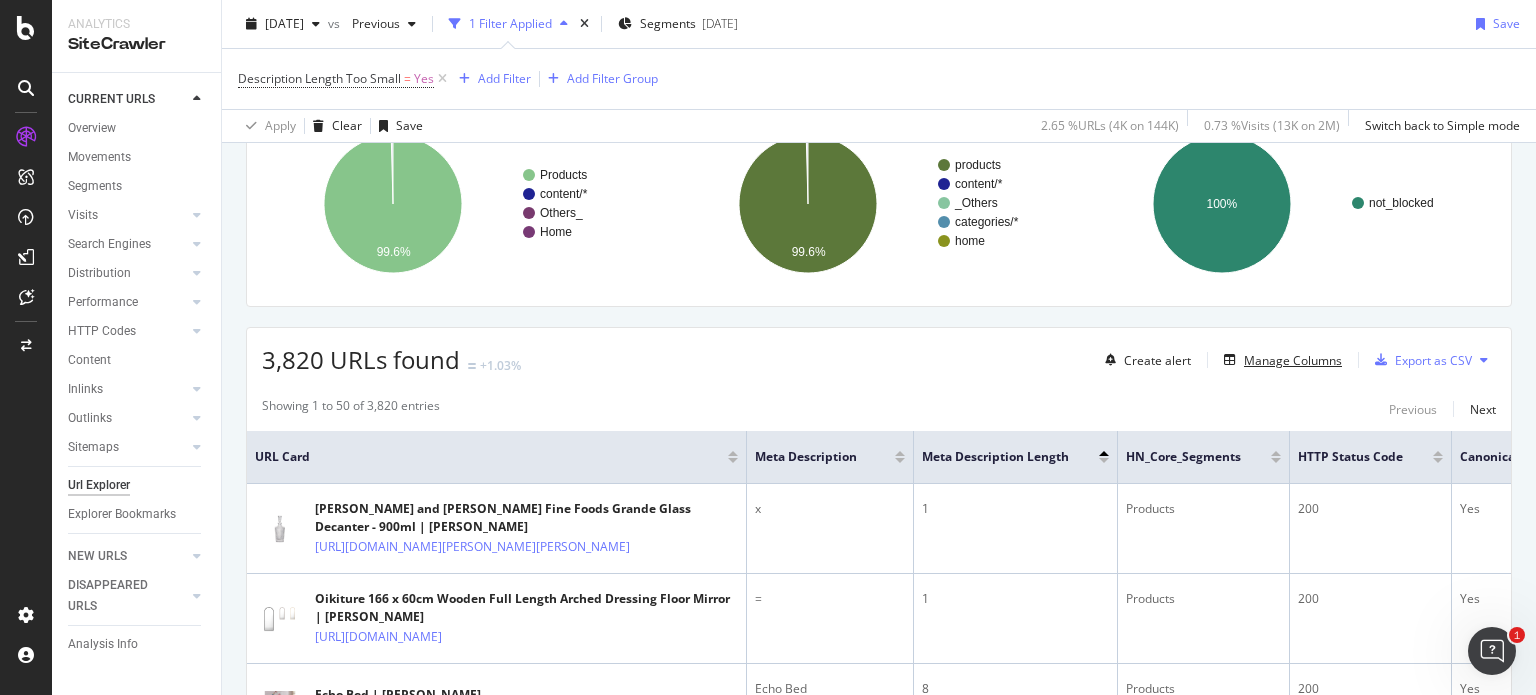 scroll, scrollTop: 0, scrollLeft: 0, axis: both 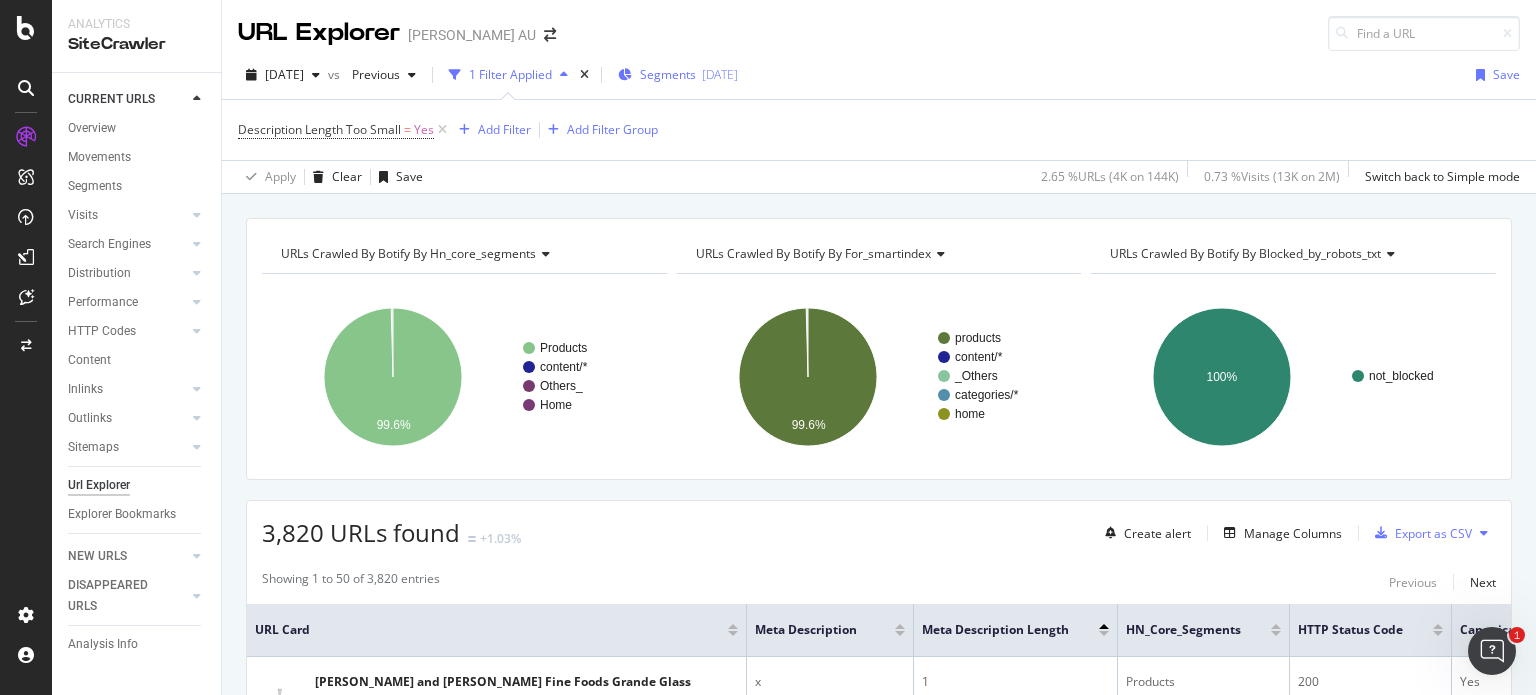 click on "[DATE]" at bounding box center (720, 74) 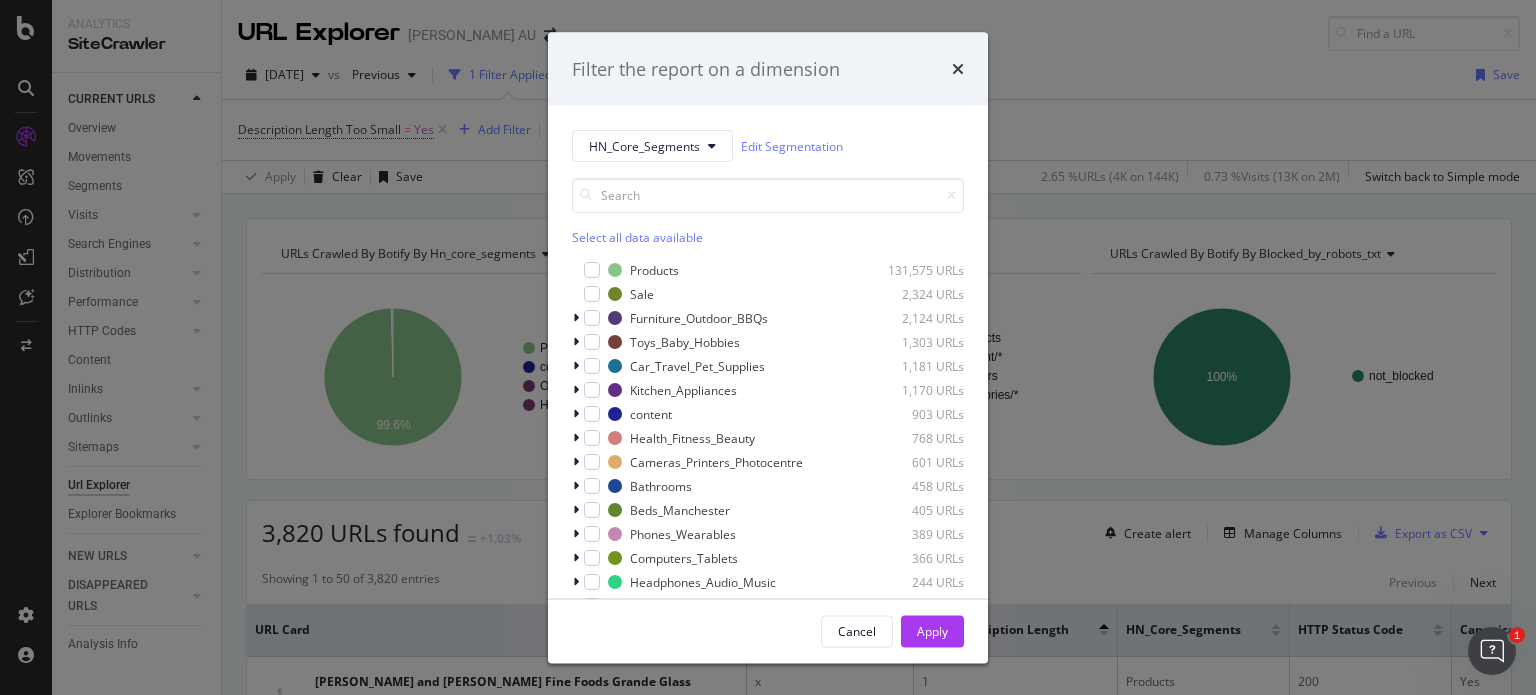 click on "Filter the report on a dimension HN_Core_Segments Edit Segmentation Select all data available Products 131,575   URLs Sale 2,324   URLs Furniture_Outdoor_BBQs 2,124   URLs Toys_Baby_Hobbies 1,303   URLs Car_Travel_Pet_Supplies 1,181   URLs Kitchen_Appliances 1,170   URLs content 903   URLs Health_Fitness_Beauty 768   URLs Cameras_Printers_Photocentre 601   URLs Bathrooms 458   URLs Beds_Manchester 405   URLs Phones_Wearables 389   URLs Computers_Tablets 366   URLs Headphones_Audio_Music 244   URLs Vacuum_Laundry 239   URLs Others_ 229   URLs TV_Bluray_Home_Theatre 216   URLs Brands 177   URLs Games_Hub 145   URLs Heating_Cooling_Air_Treatment 144   URLs Christmas 111   URLs Carpet_Flooring_Rugs 106   URLs Smart_Home 106   URLs Mothers_Day 38   URLs Clearance 6   URLs Home 4   URLs Cancel Apply" at bounding box center (768, 347) 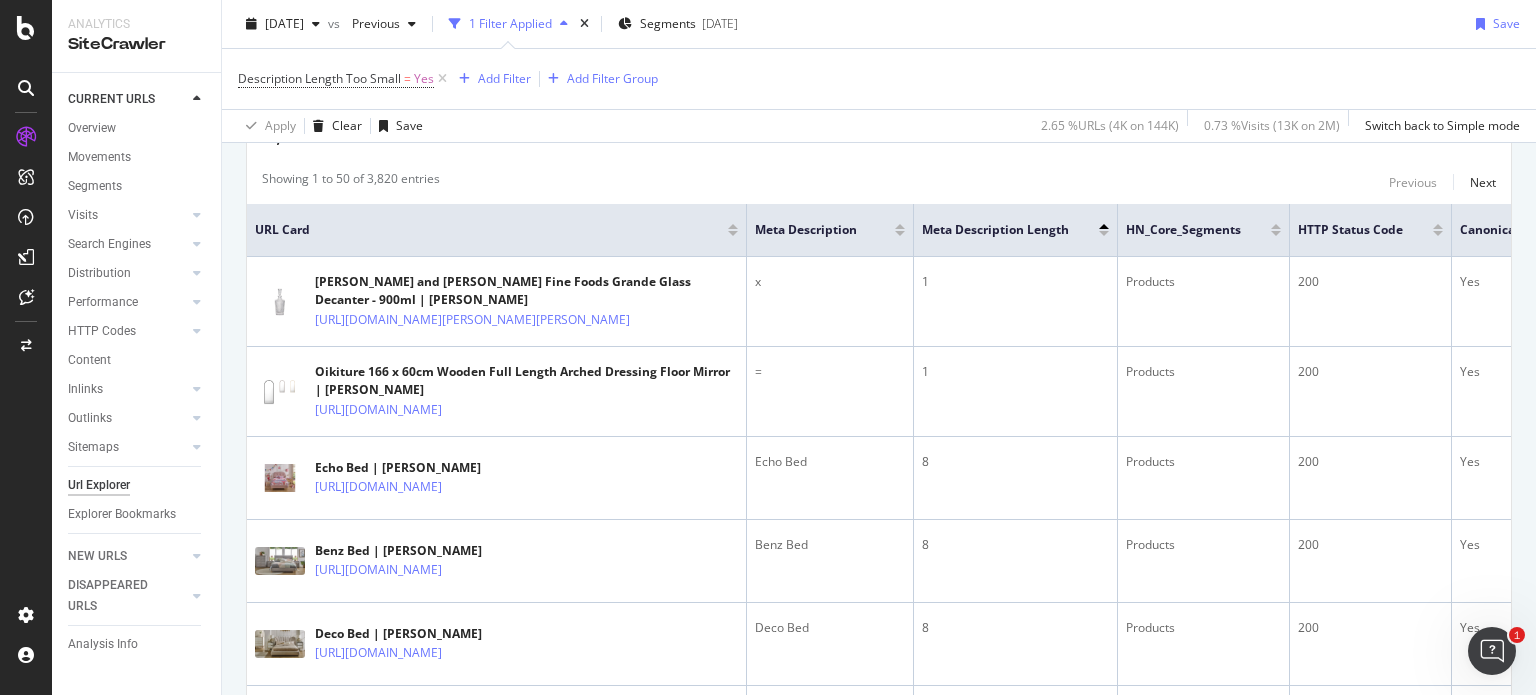 scroll, scrollTop: 0, scrollLeft: 0, axis: both 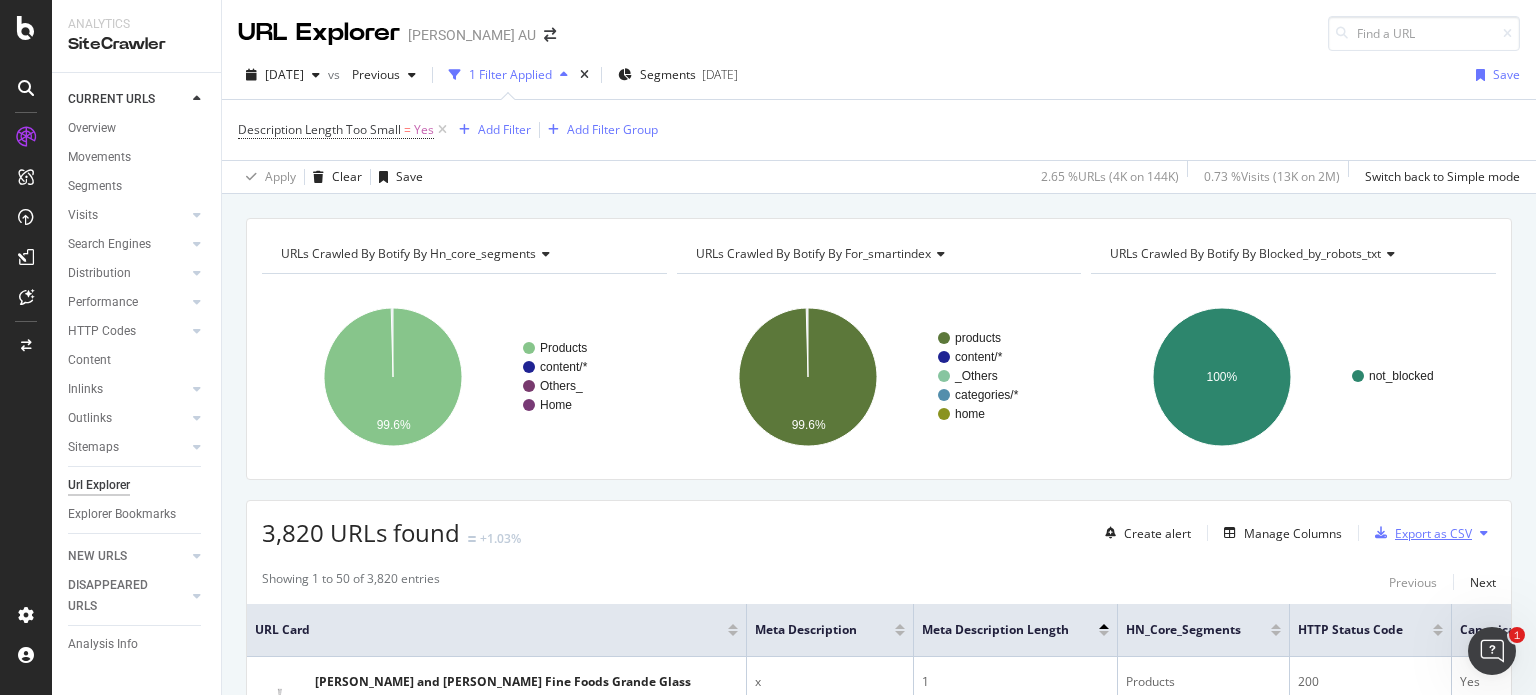 click on "Export as CSV" at bounding box center (1433, 533) 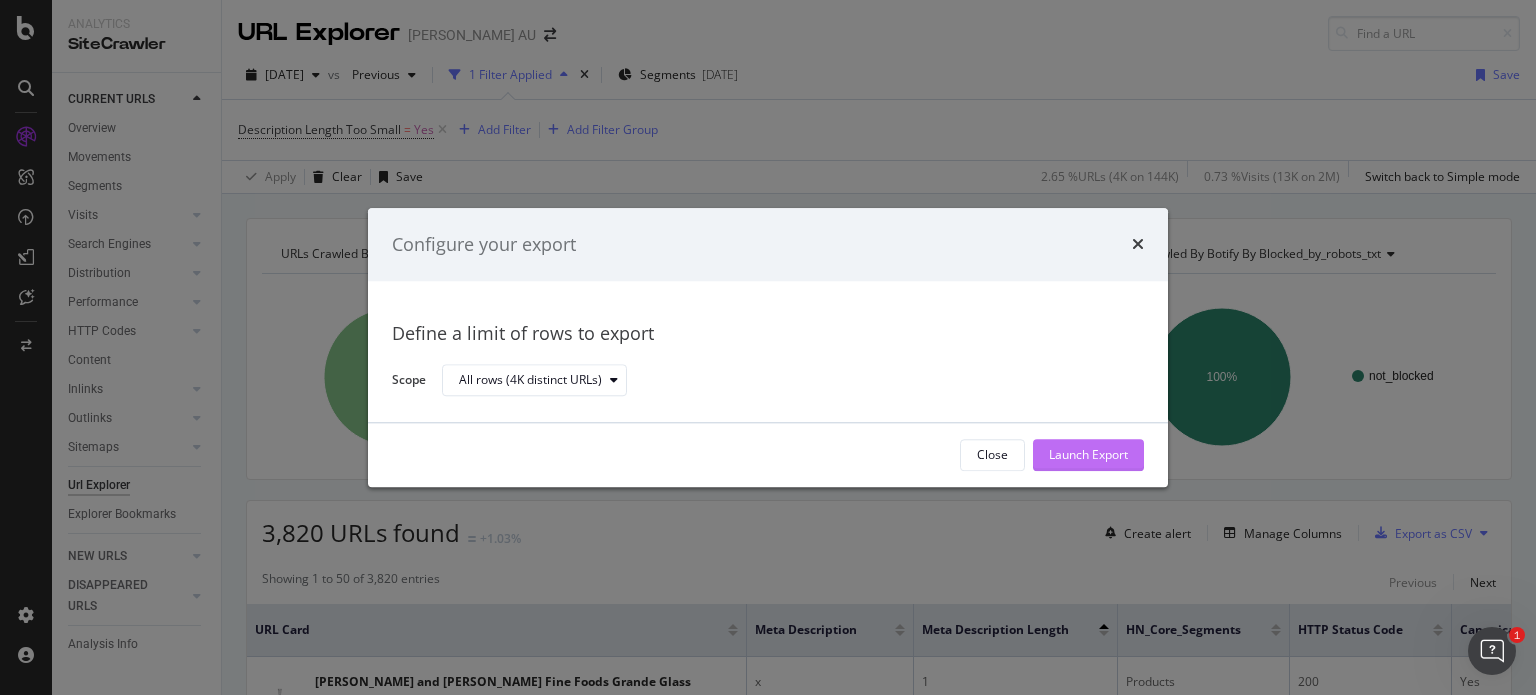 click on "Launch Export" at bounding box center (1088, 455) 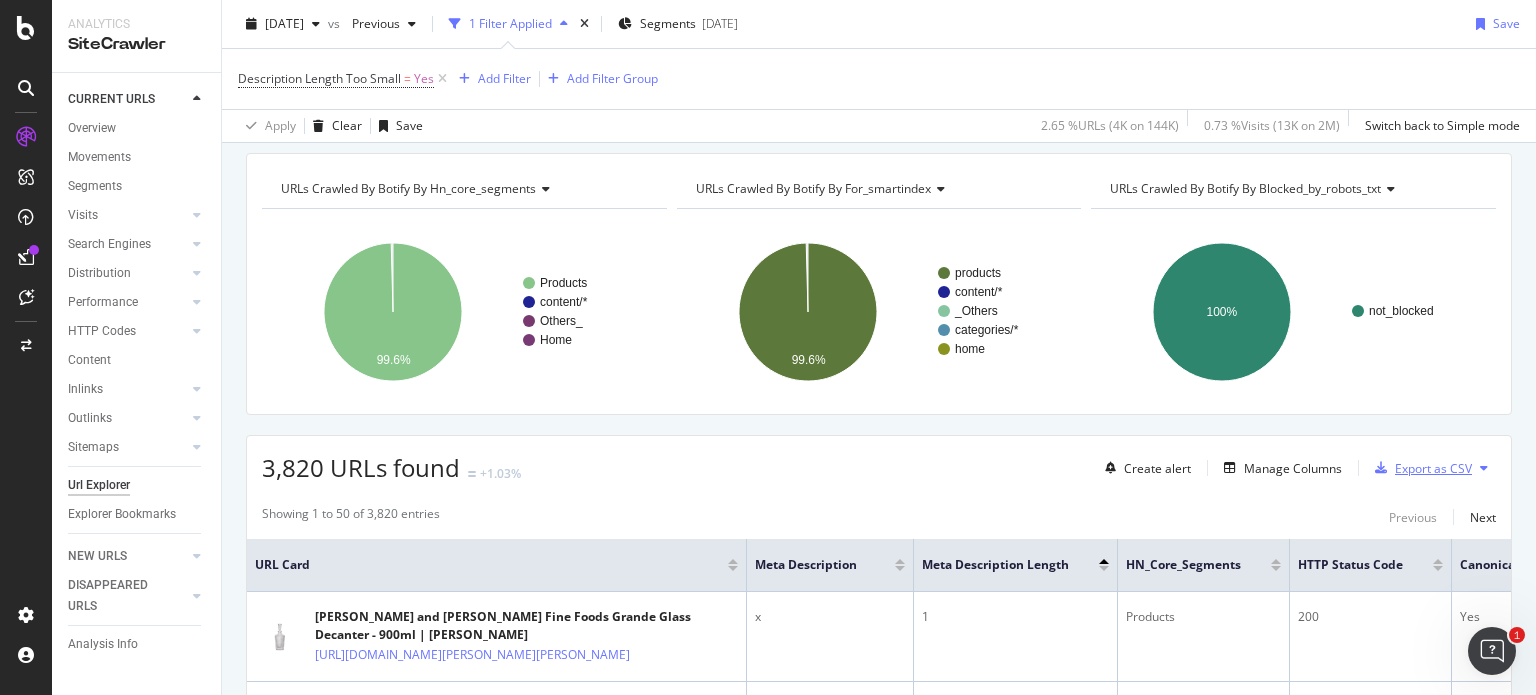 scroll, scrollTop: 0, scrollLeft: 0, axis: both 